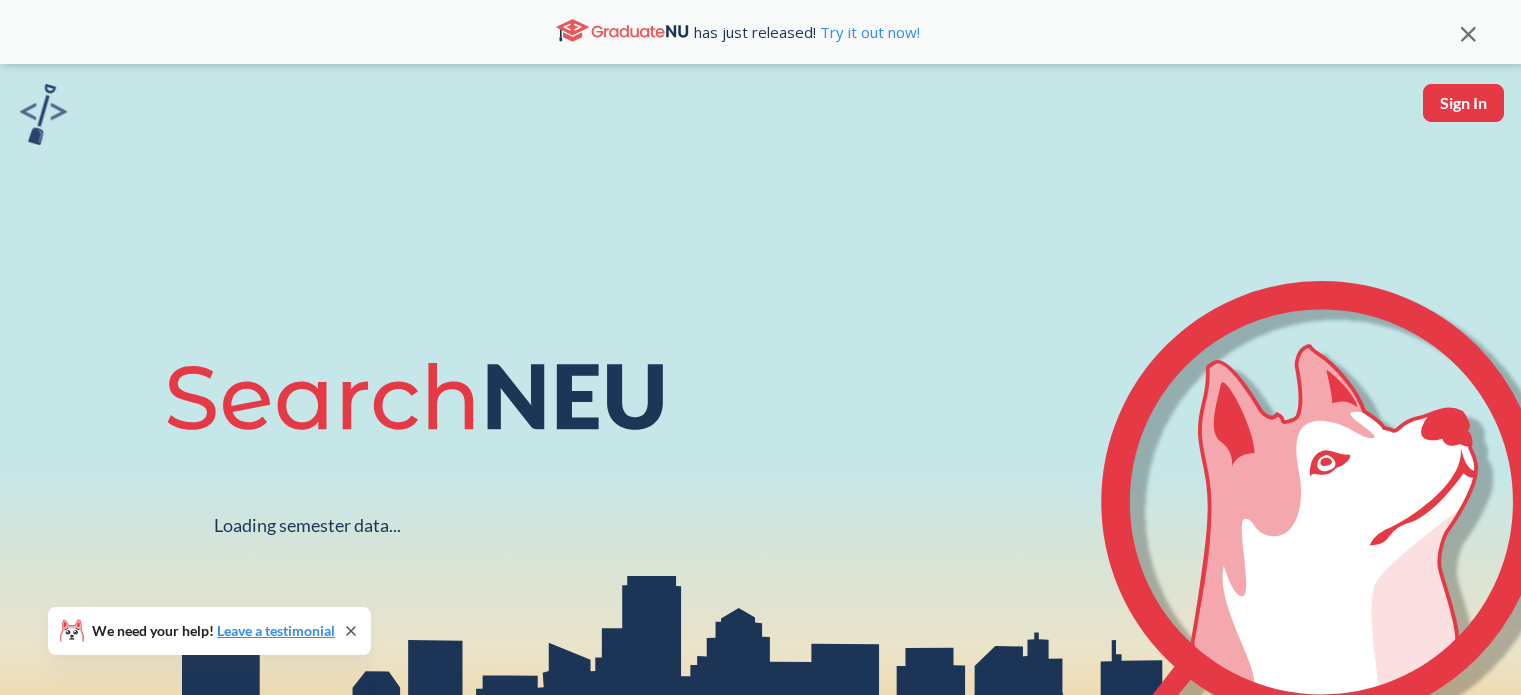 scroll, scrollTop: 0, scrollLeft: 0, axis: both 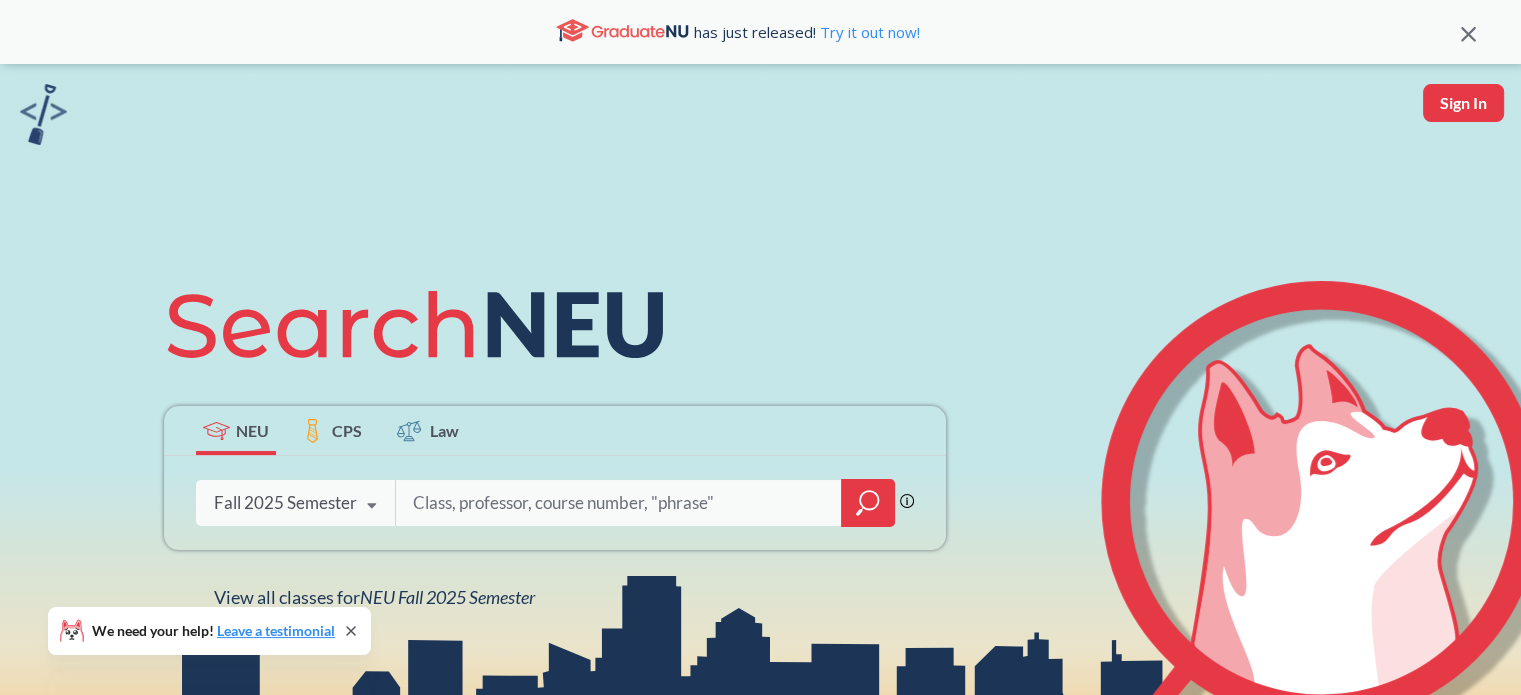 click on "Fall 2025 Semester" at bounding box center (285, 503) 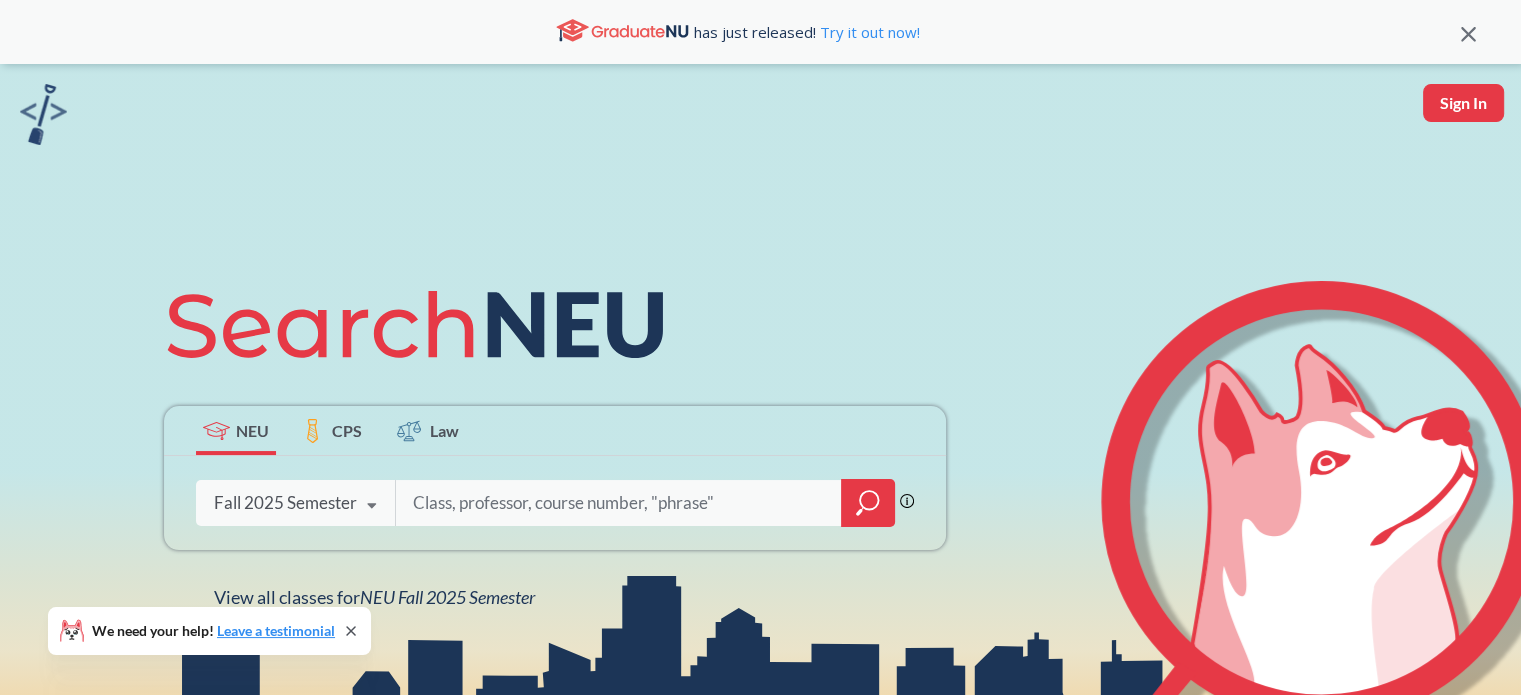 click at bounding box center (645, 503) 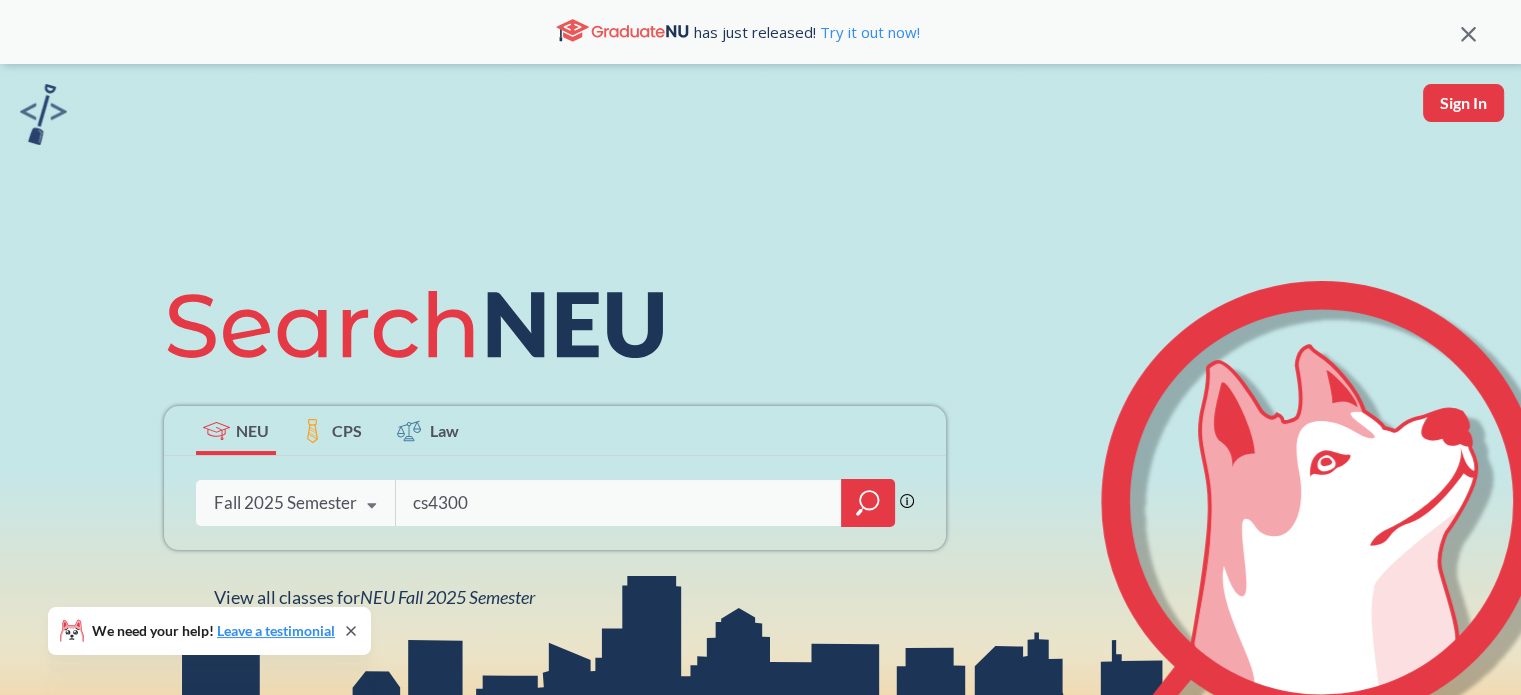 type on "cs4300" 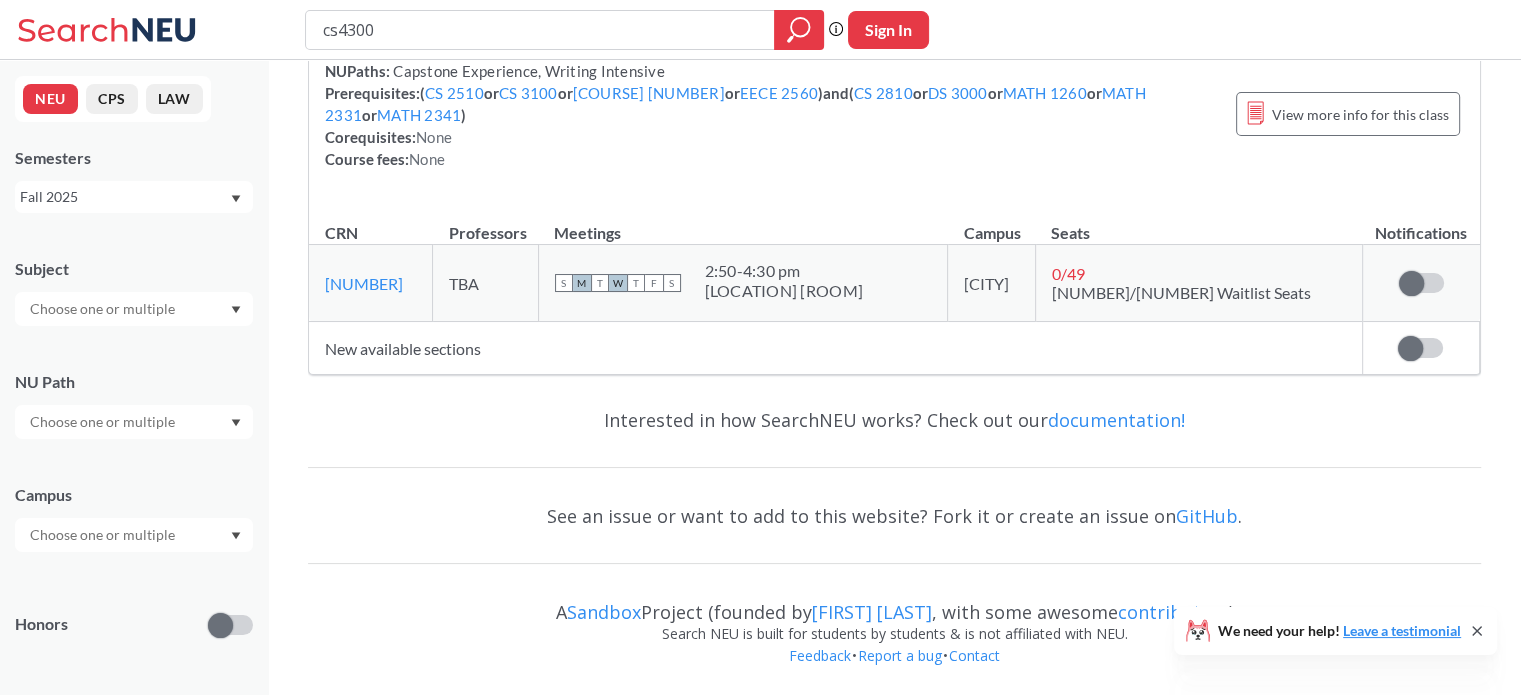 scroll, scrollTop: 0, scrollLeft: 0, axis: both 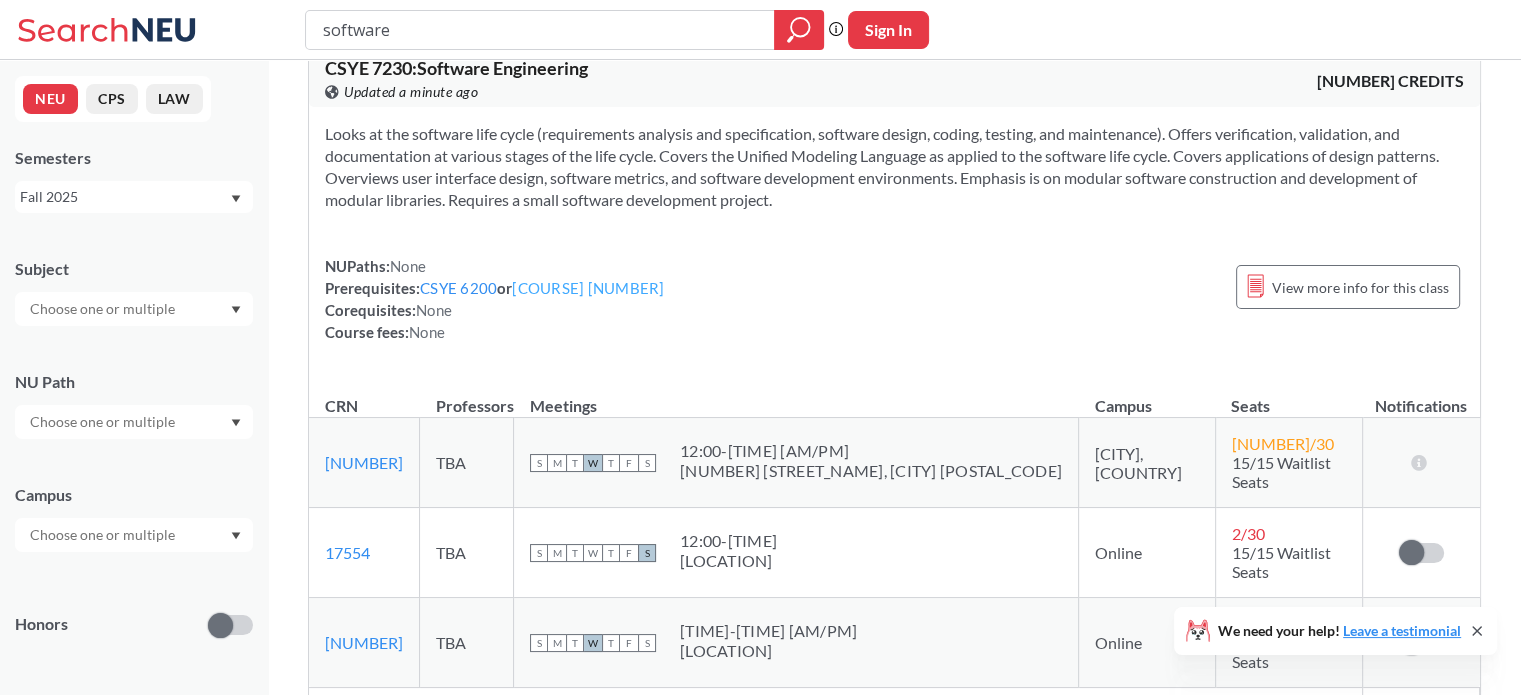 click on "[COURSE] [NUMBER]" at bounding box center [588, 288] 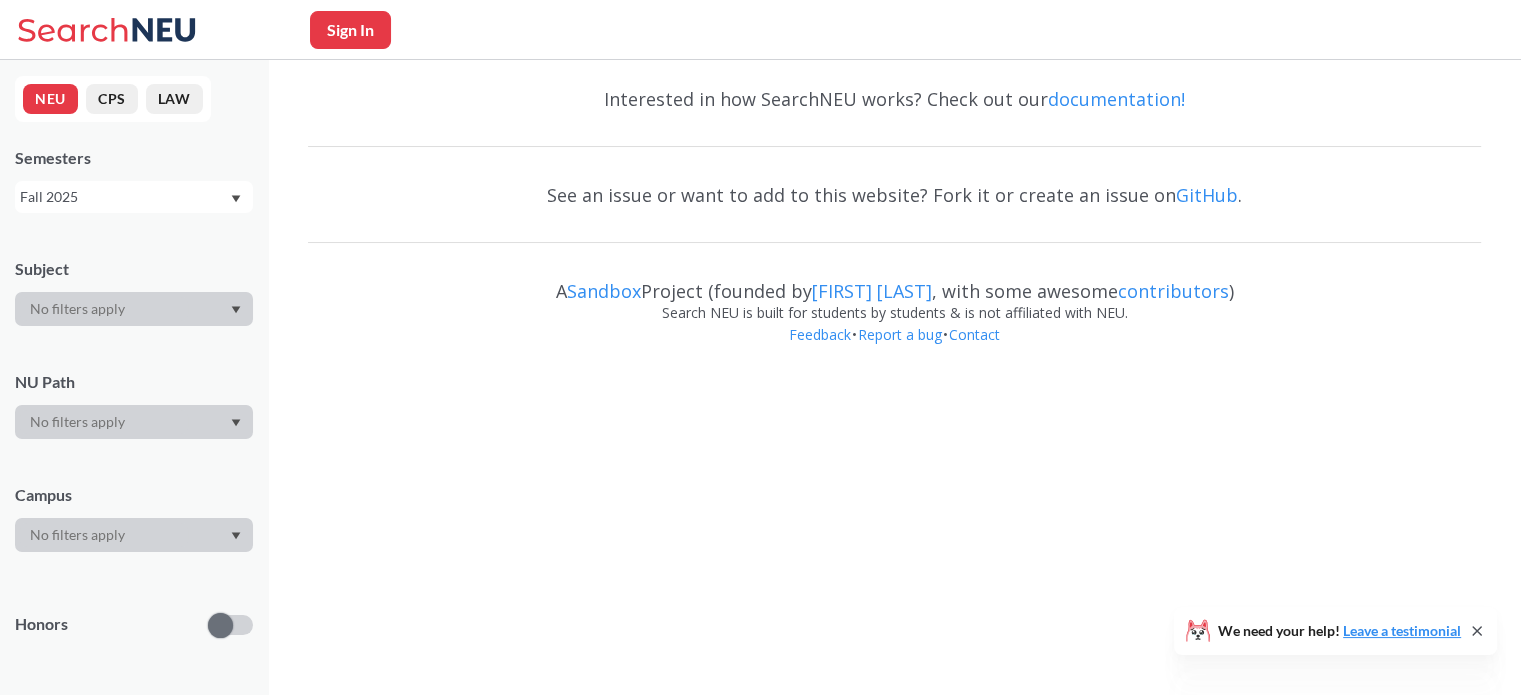 scroll, scrollTop: 0, scrollLeft: 0, axis: both 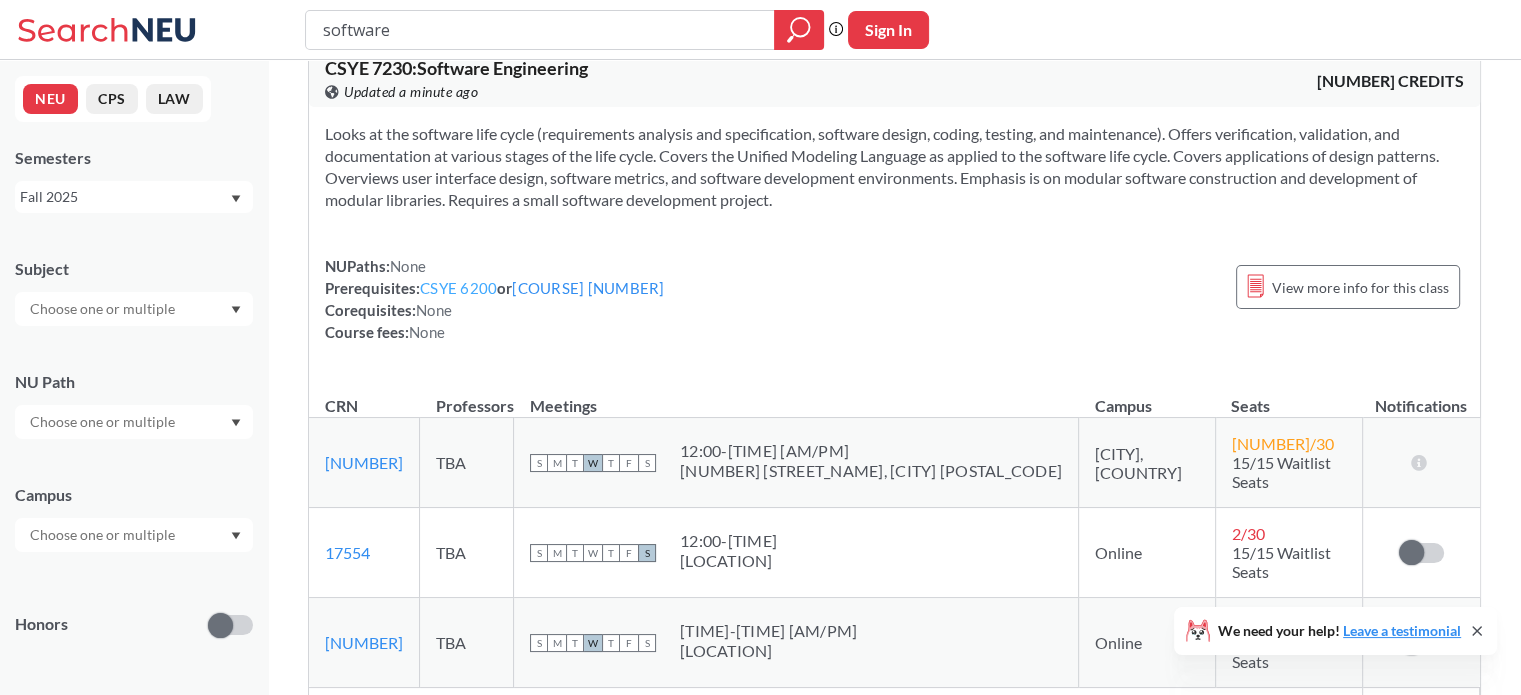 click on "CSYE 6200" at bounding box center [458, 288] 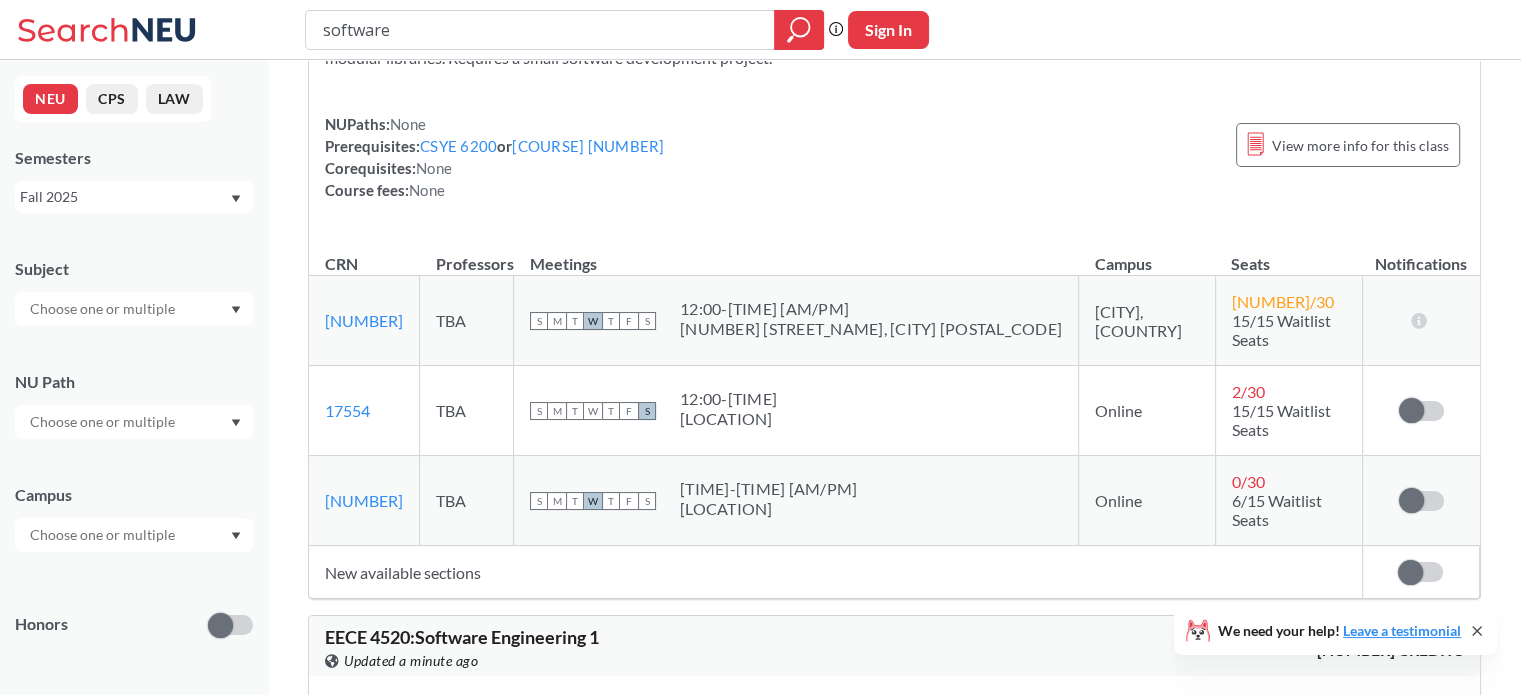 scroll, scrollTop: 0, scrollLeft: 0, axis: both 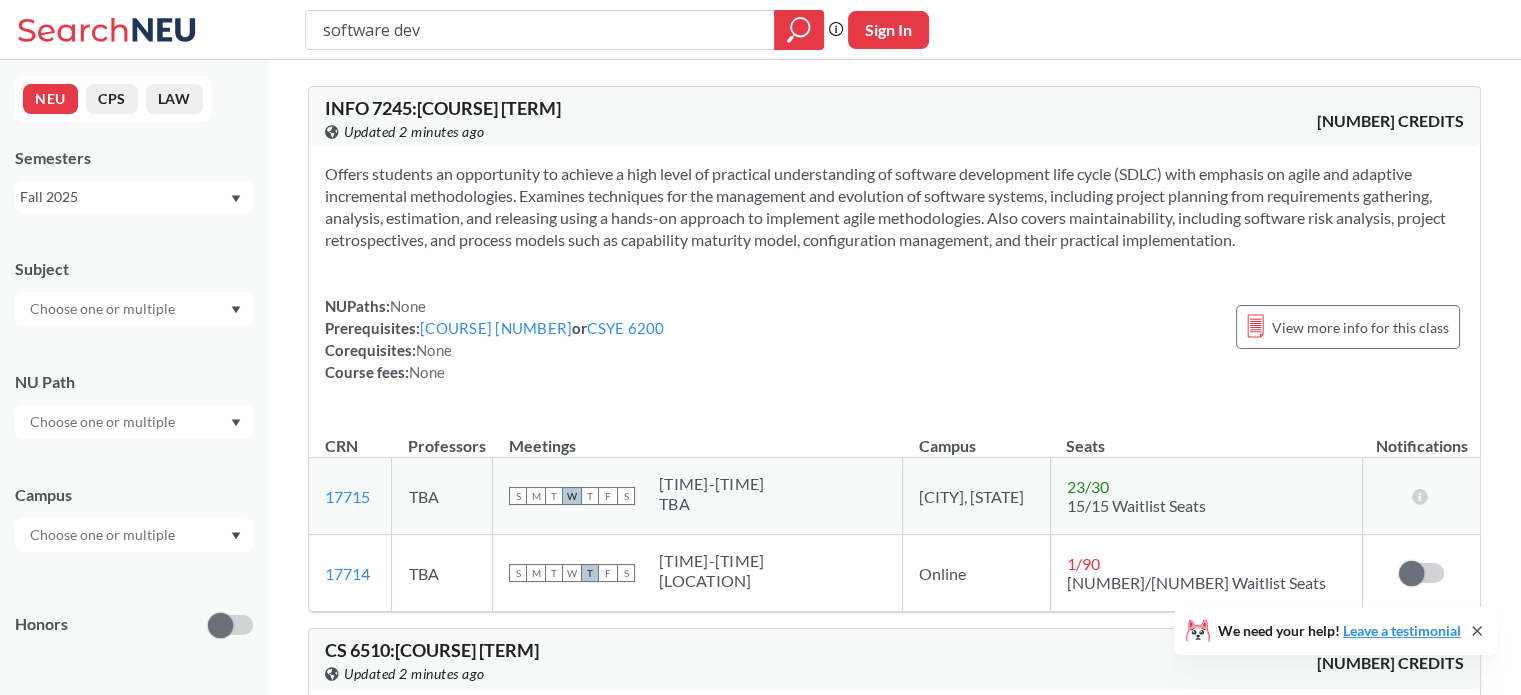 click on "Fall 2025" at bounding box center [124, 197] 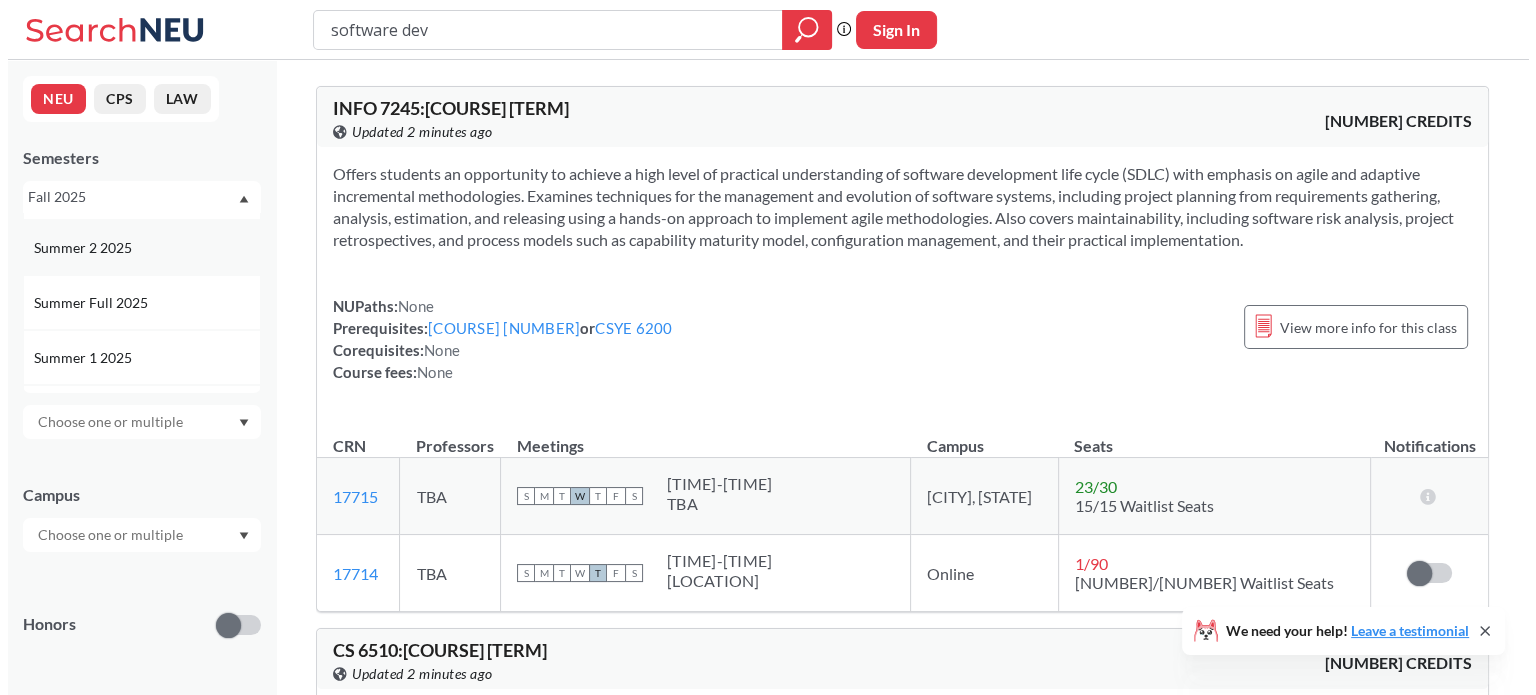 scroll, scrollTop: 0, scrollLeft: 0, axis: both 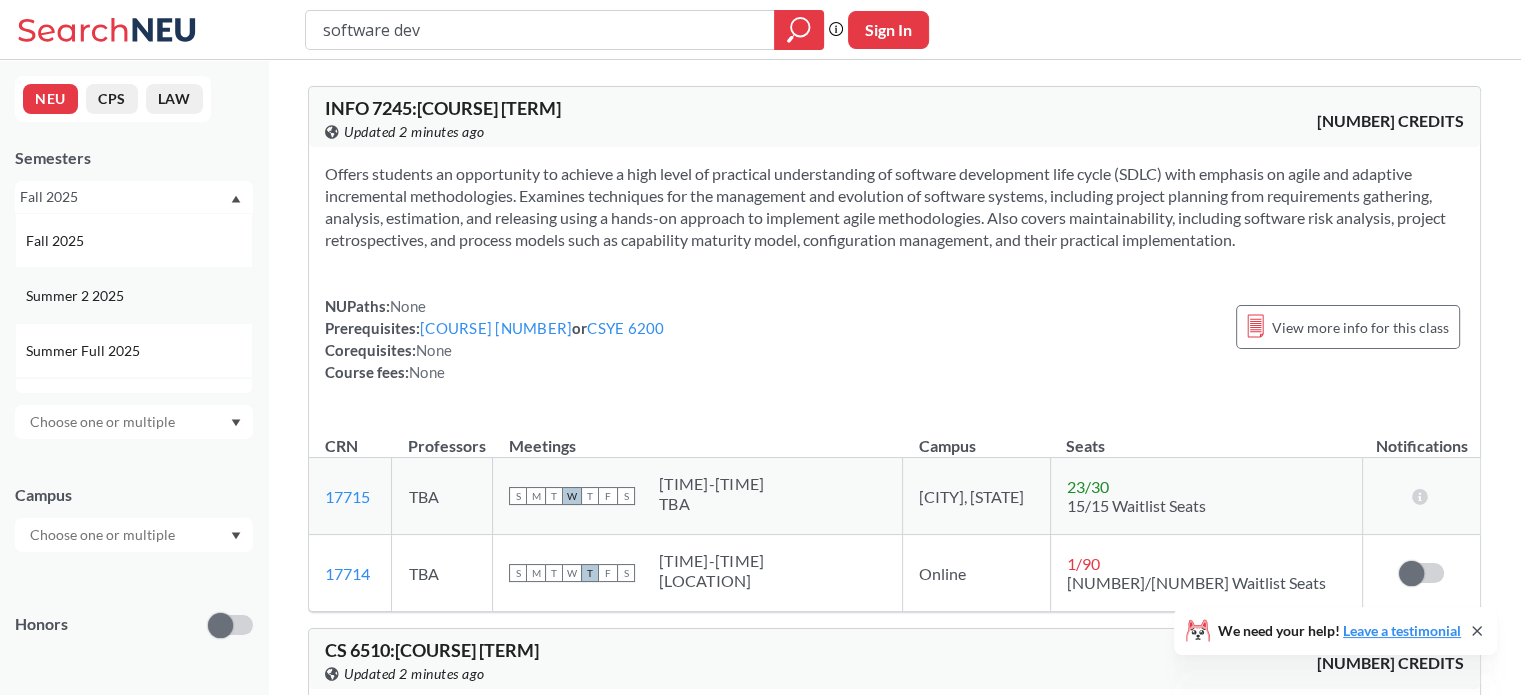 click on "Summer 2 2025" at bounding box center (57, 241) 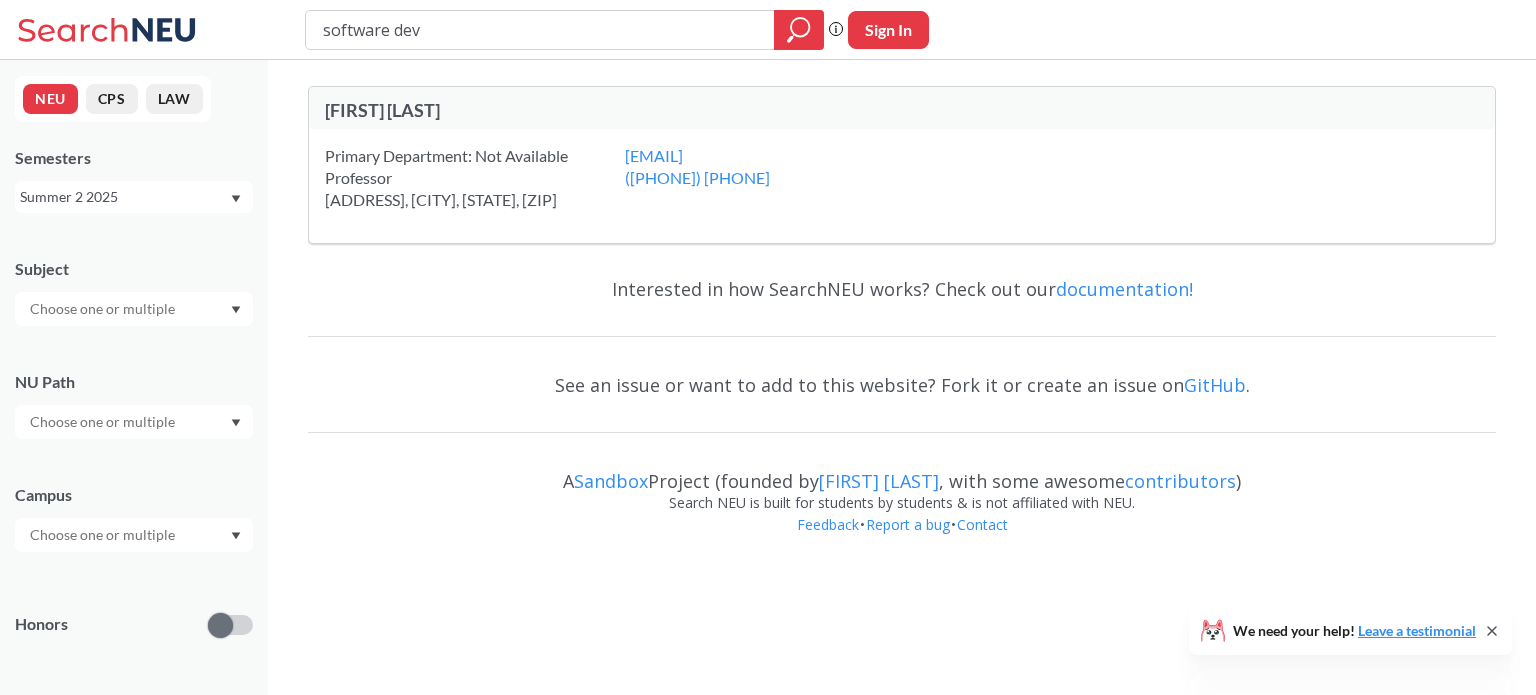 click on "Summer 2 2025" at bounding box center [124, 197] 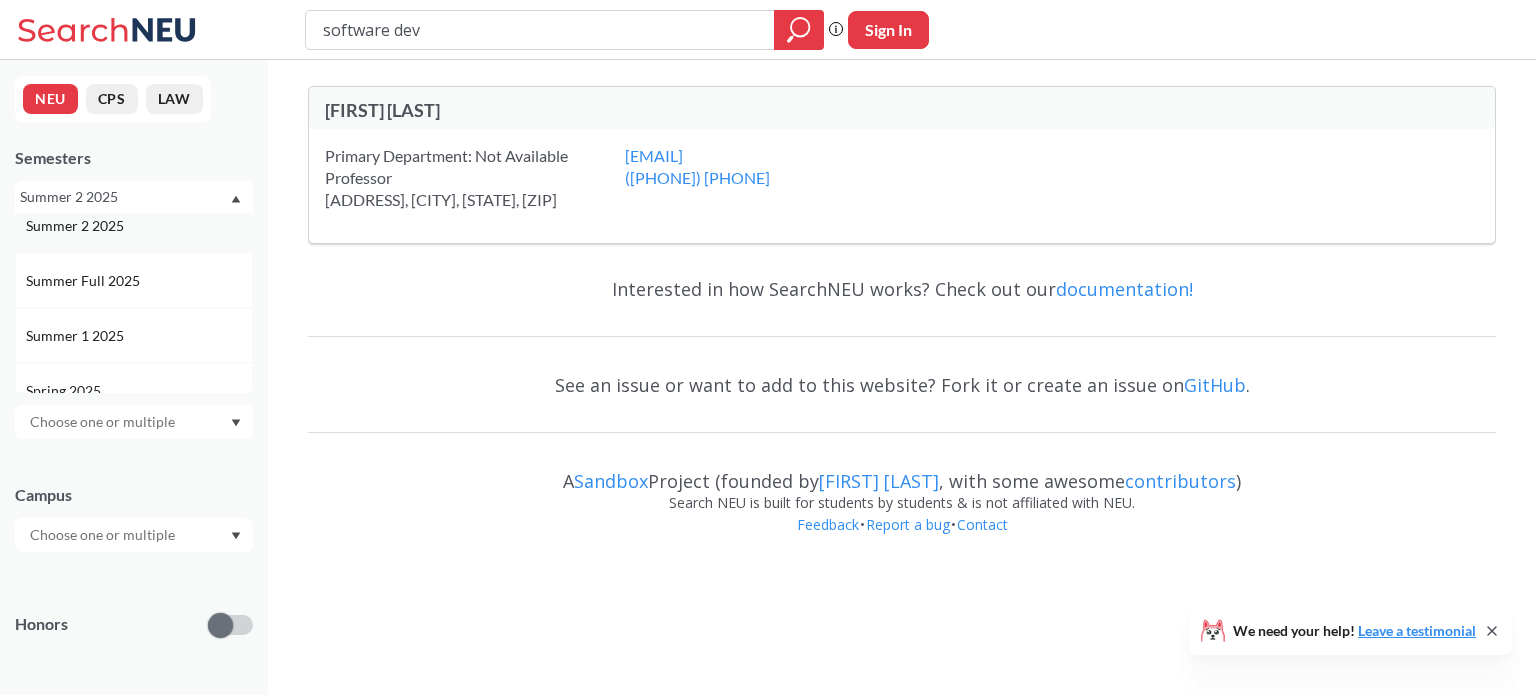 scroll, scrollTop: 76, scrollLeft: 0, axis: vertical 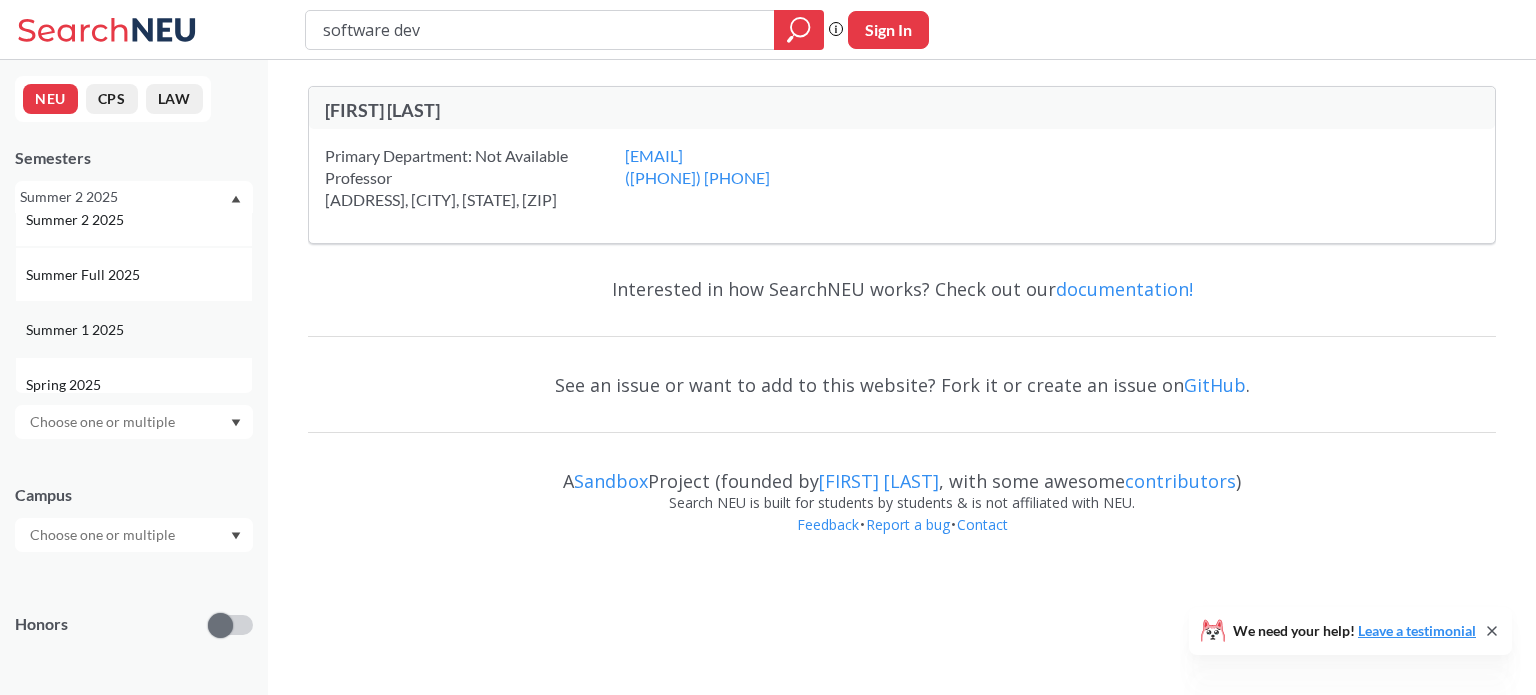 click on "Summer 1 2025" at bounding box center [57, 165] 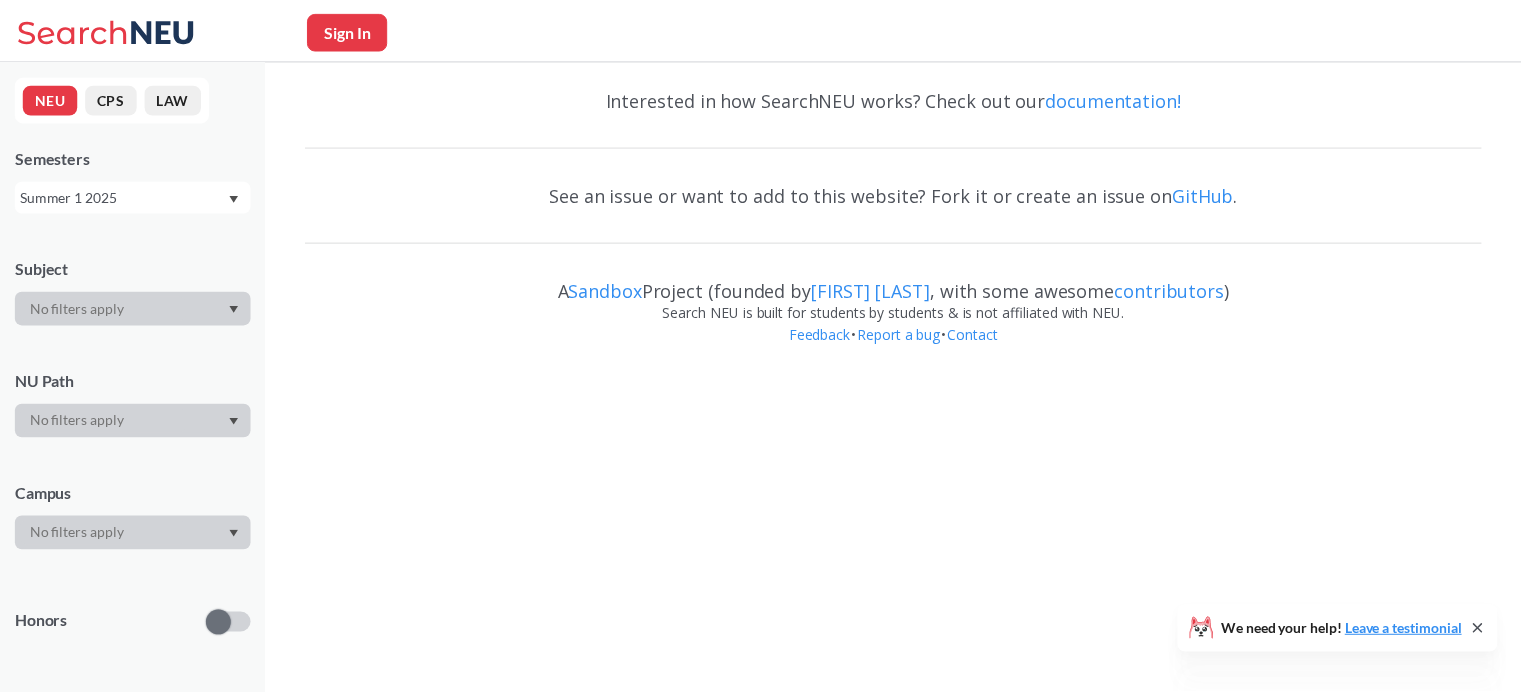 scroll, scrollTop: 0, scrollLeft: 0, axis: both 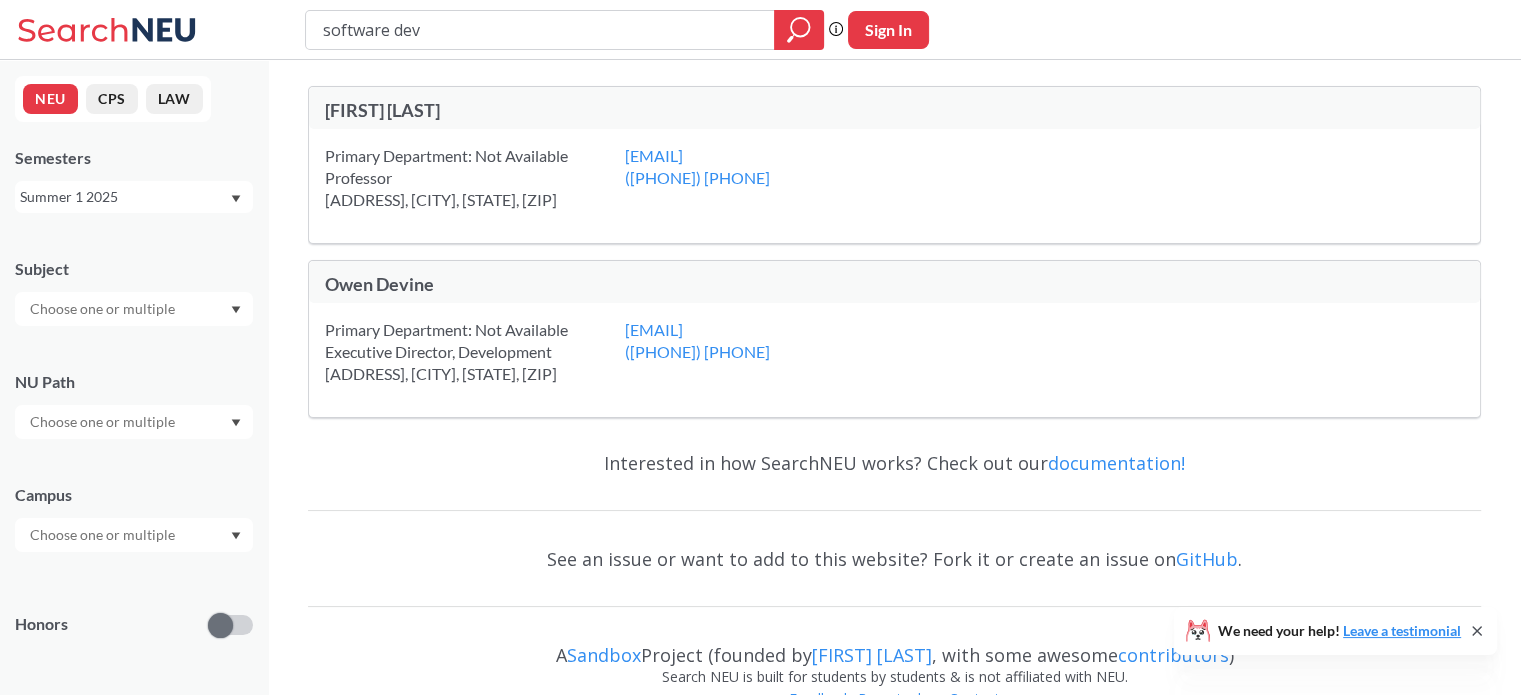 click on "software dev" at bounding box center (540, 30) 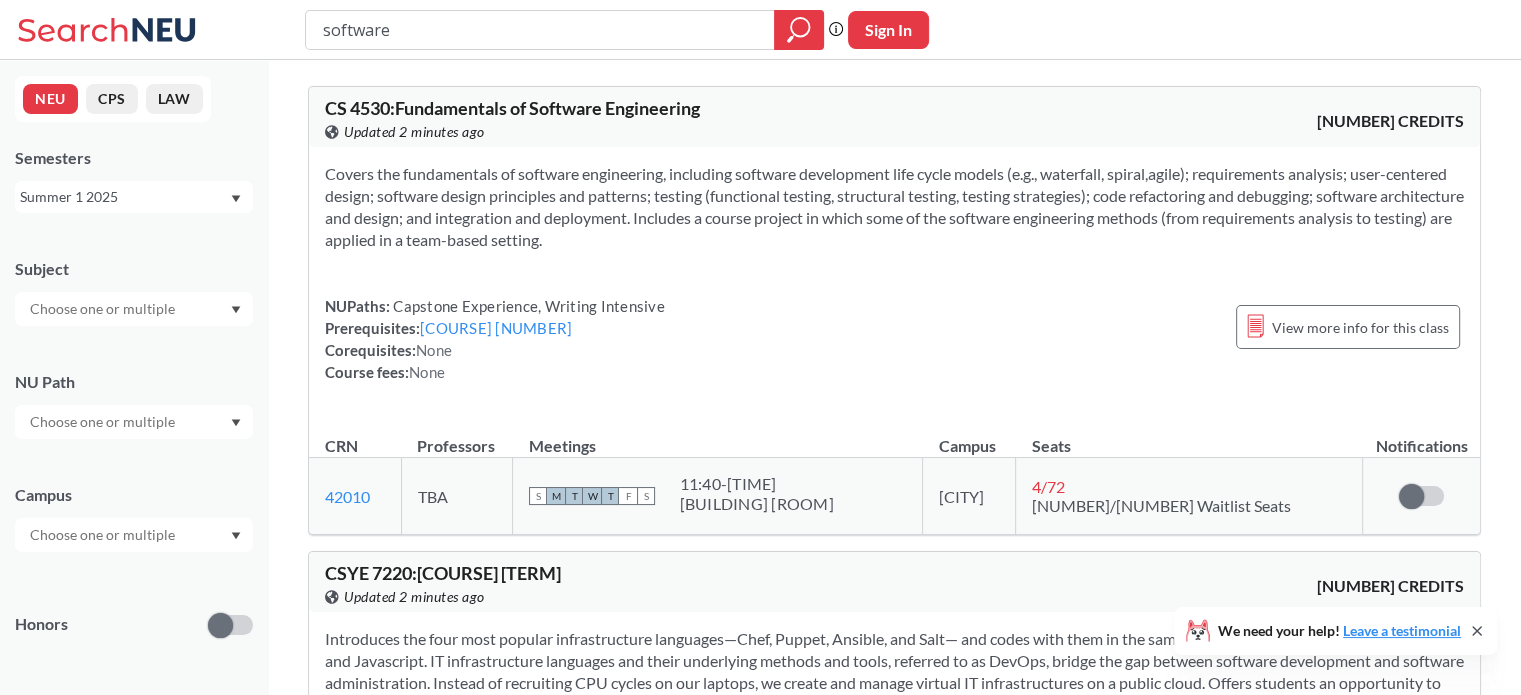 click on "Summer 1 2025" at bounding box center [124, 197] 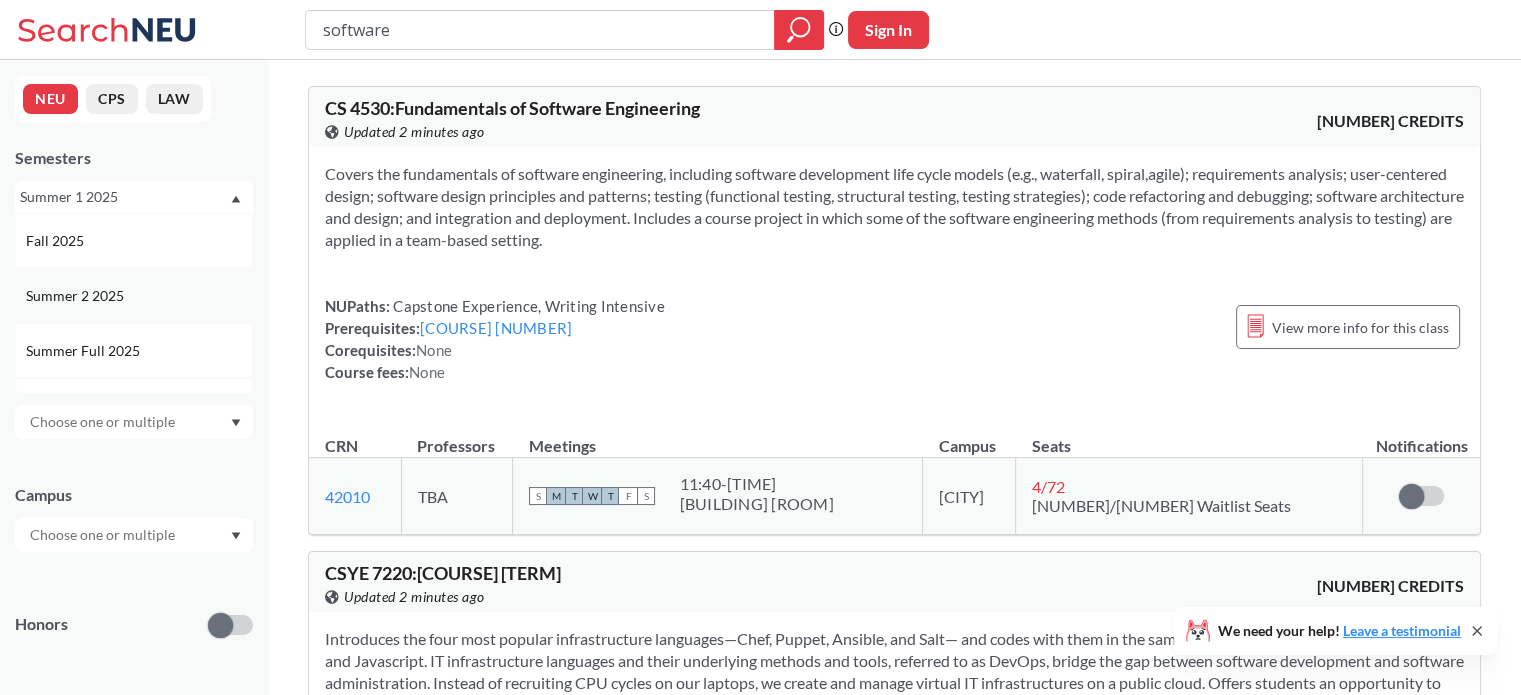 click on "Summer 2 2025" at bounding box center [57, 241] 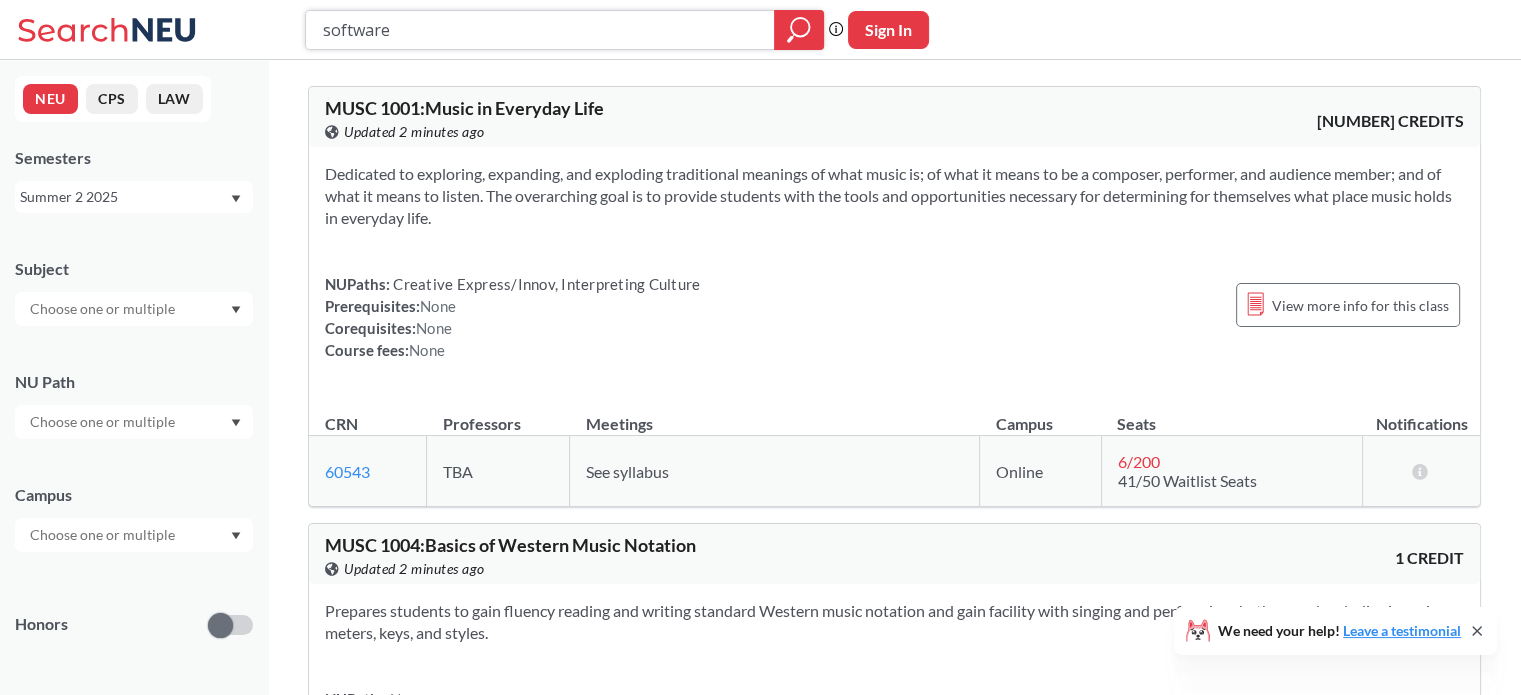 click at bounding box center [799, 30] 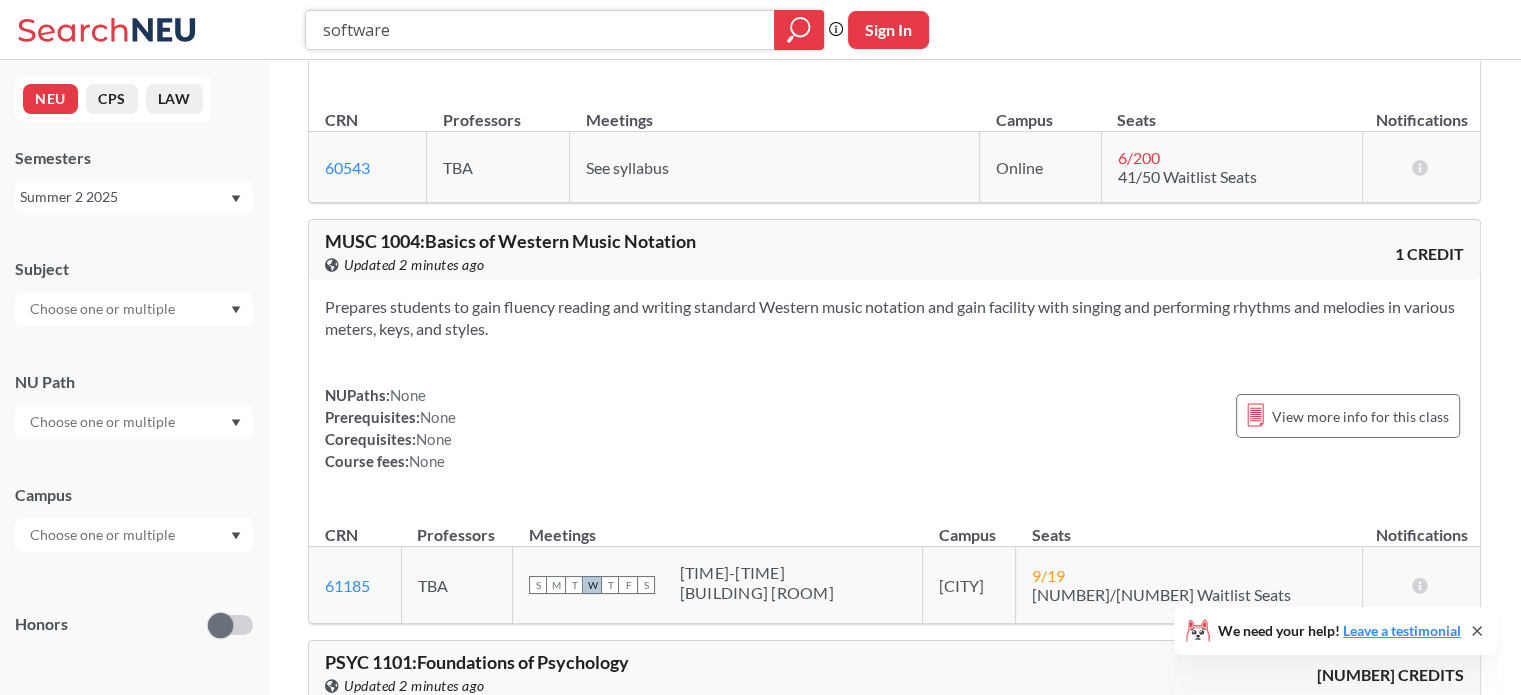 scroll, scrollTop: 0, scrollLeft: 0, axis: both 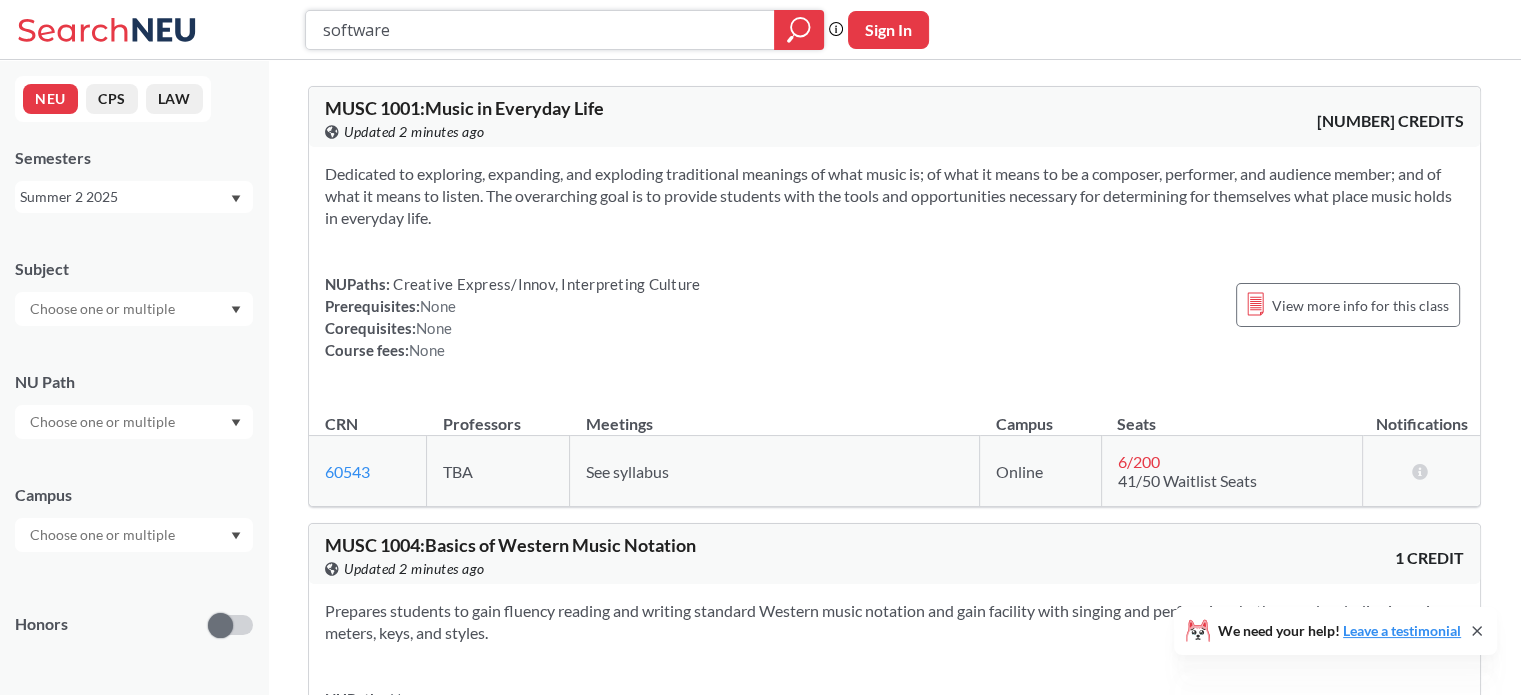 click on "software" at bounding box center (540, 30) 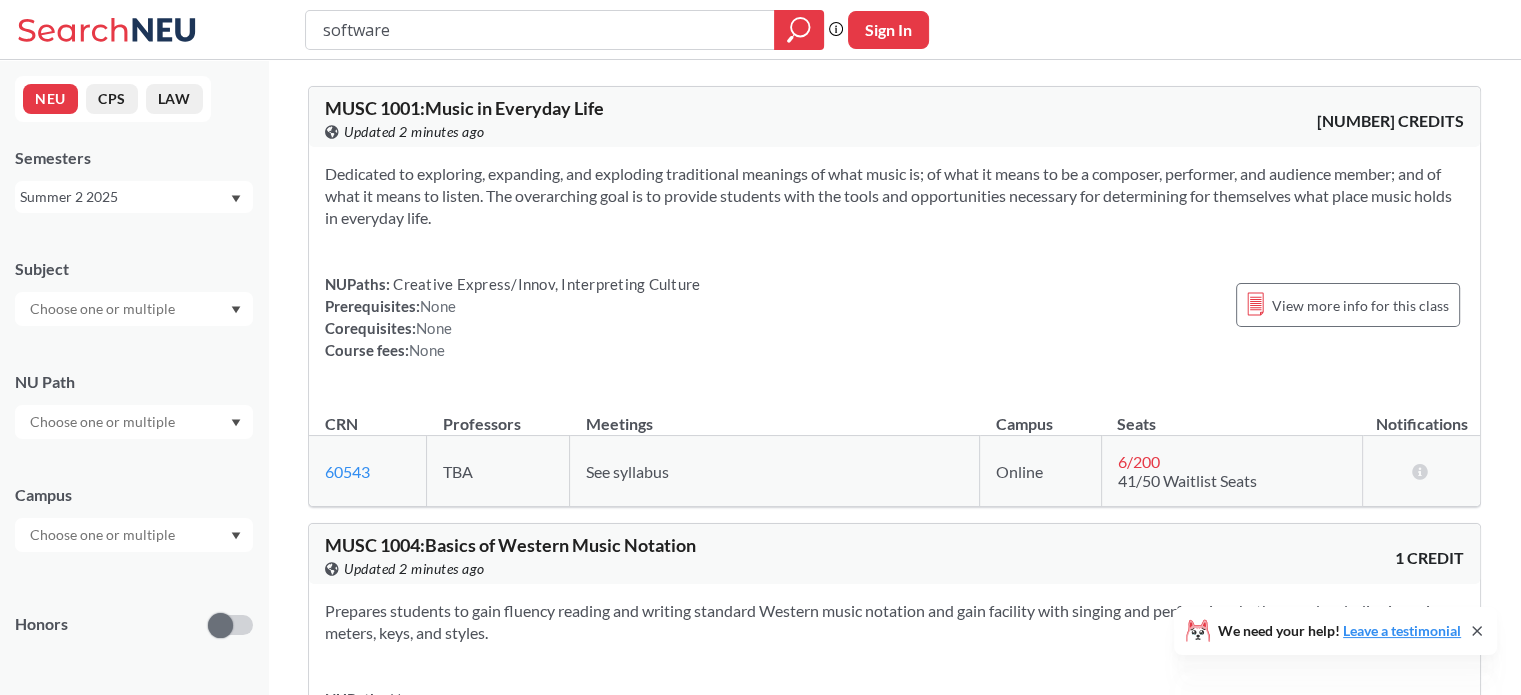 click on "Summer 2 2025" at bounding box center [124, 197] 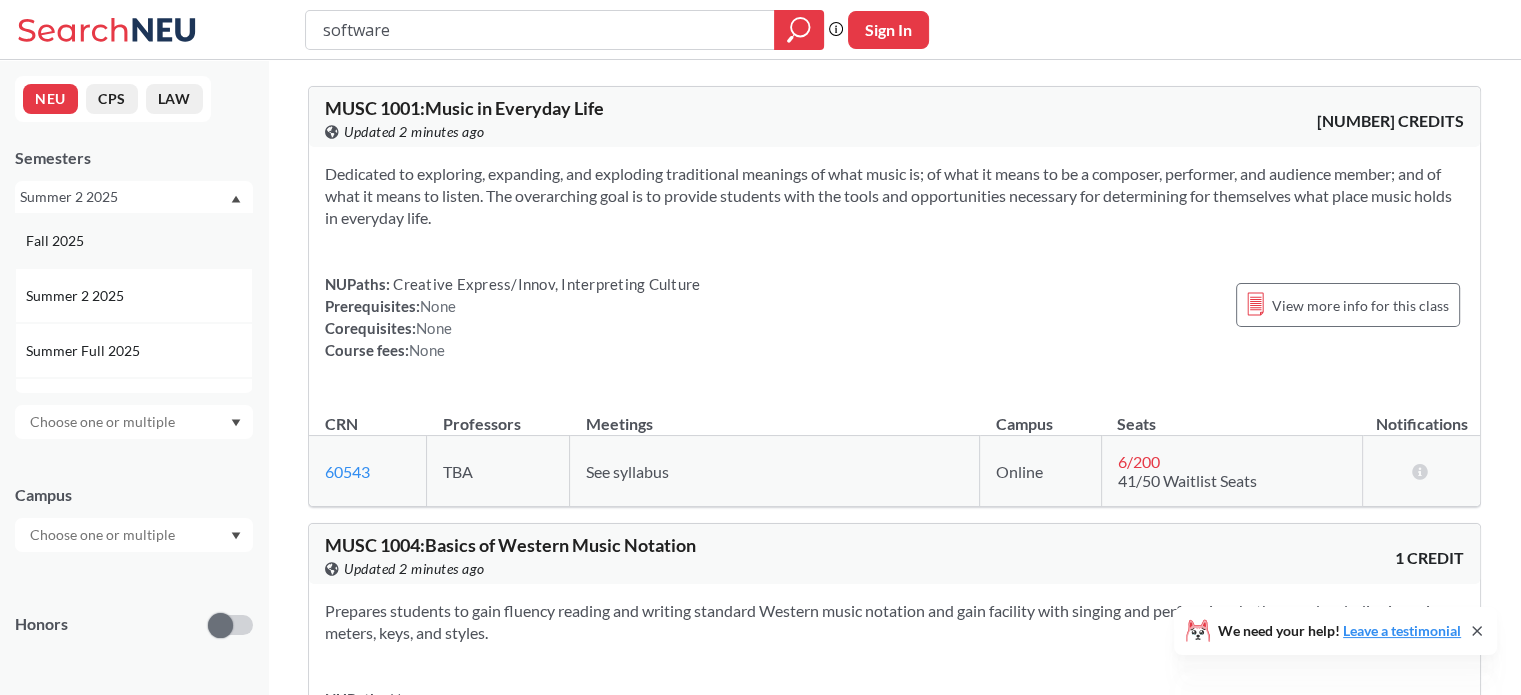 click on "Fall 2025" at bounding box center (139, 241) 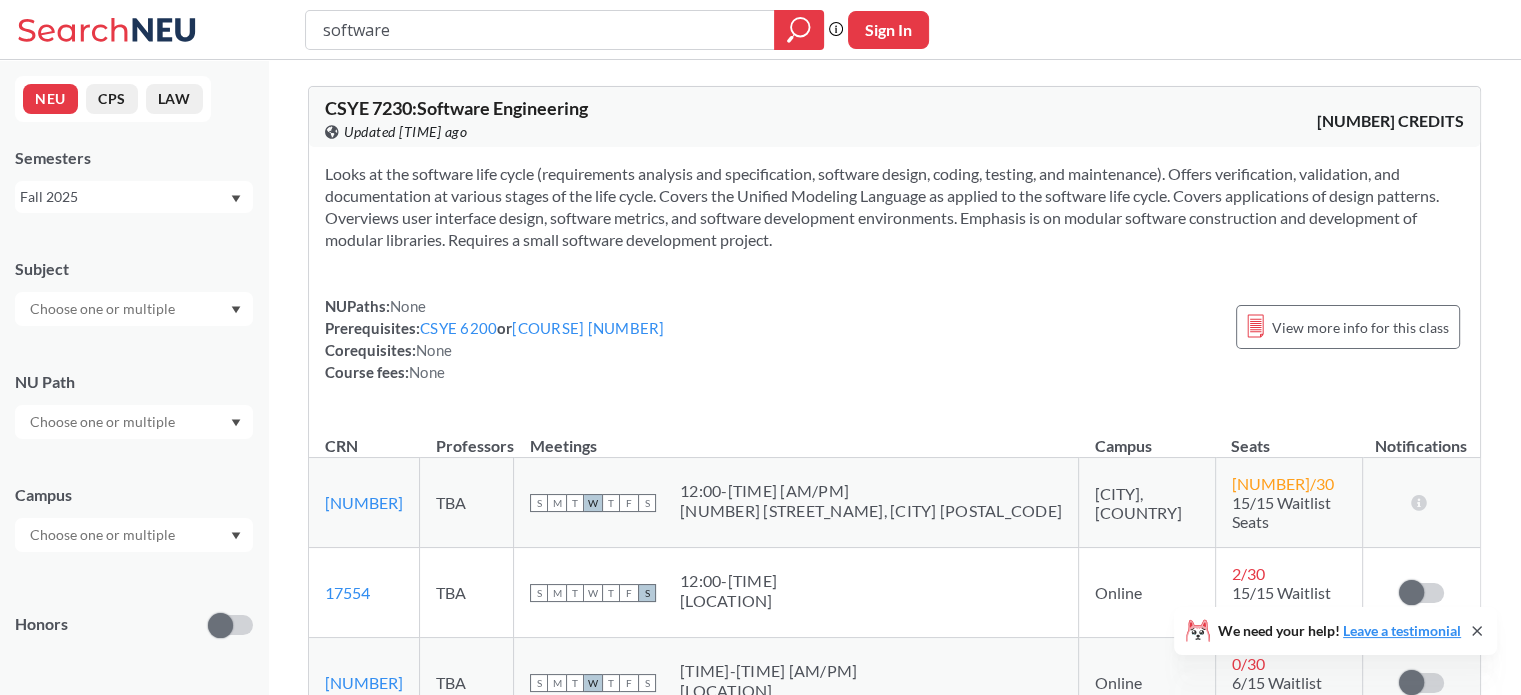 click on "Fall 2025" at bounding box center (134, 197) 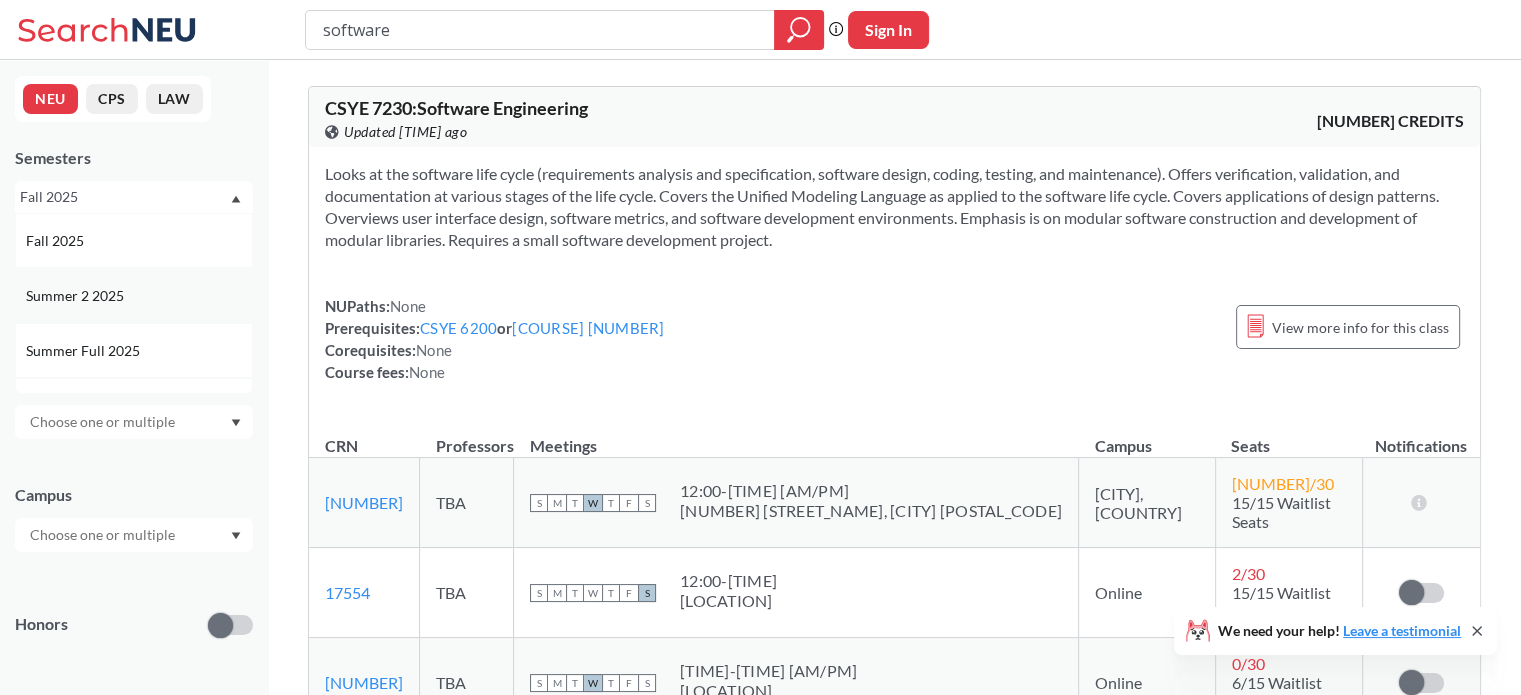 click on "Summer 2 2025" at bounding box center (139, 241) 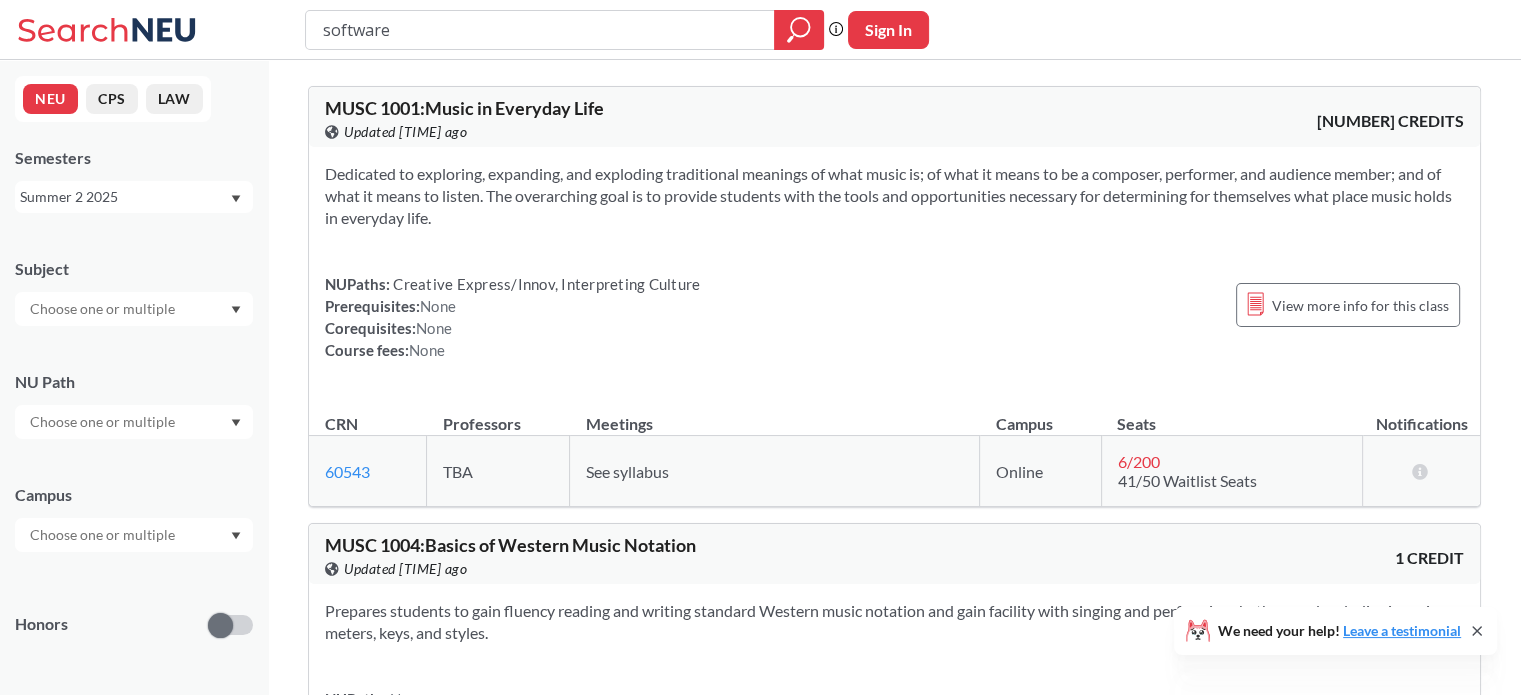 click on "Summer 2 2025" at bounding box center (124, 197) 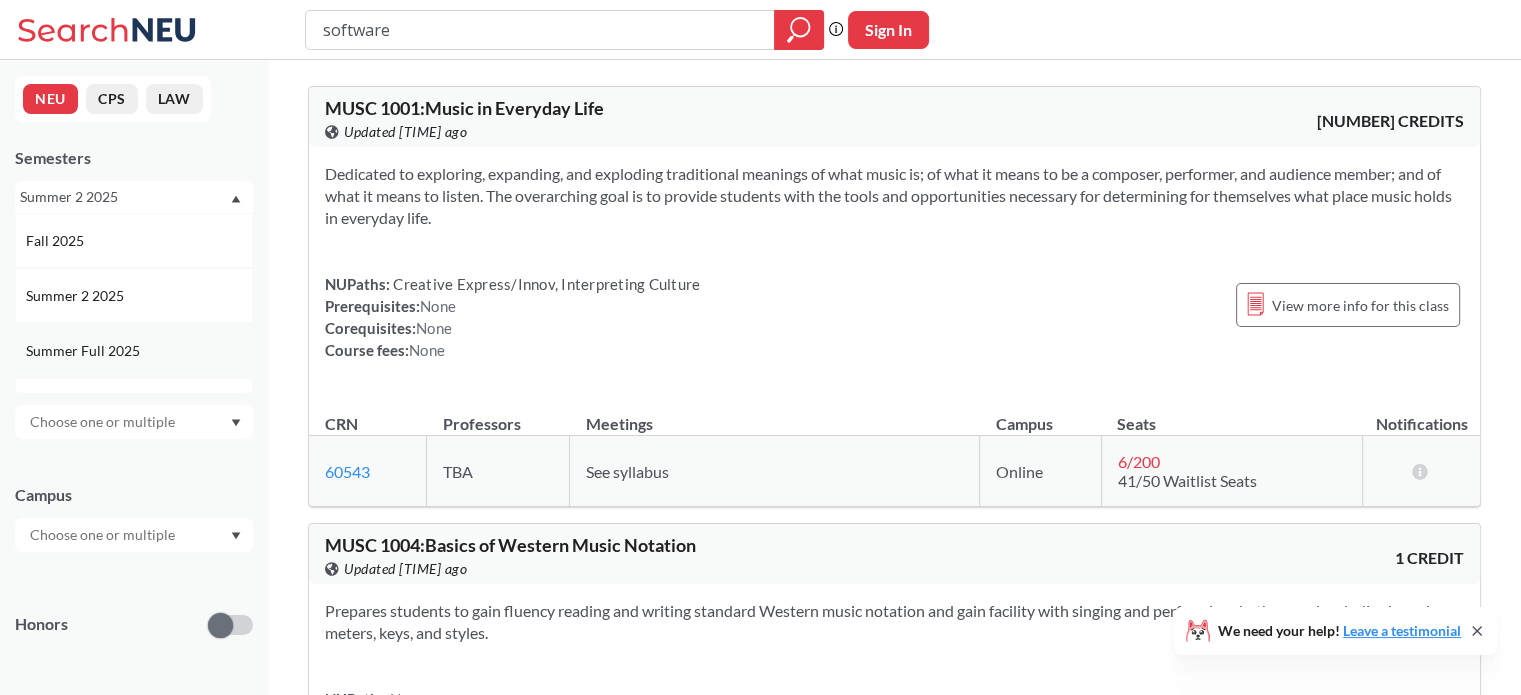 click on "Summer Full 2025" at bounding box center (139, 241) 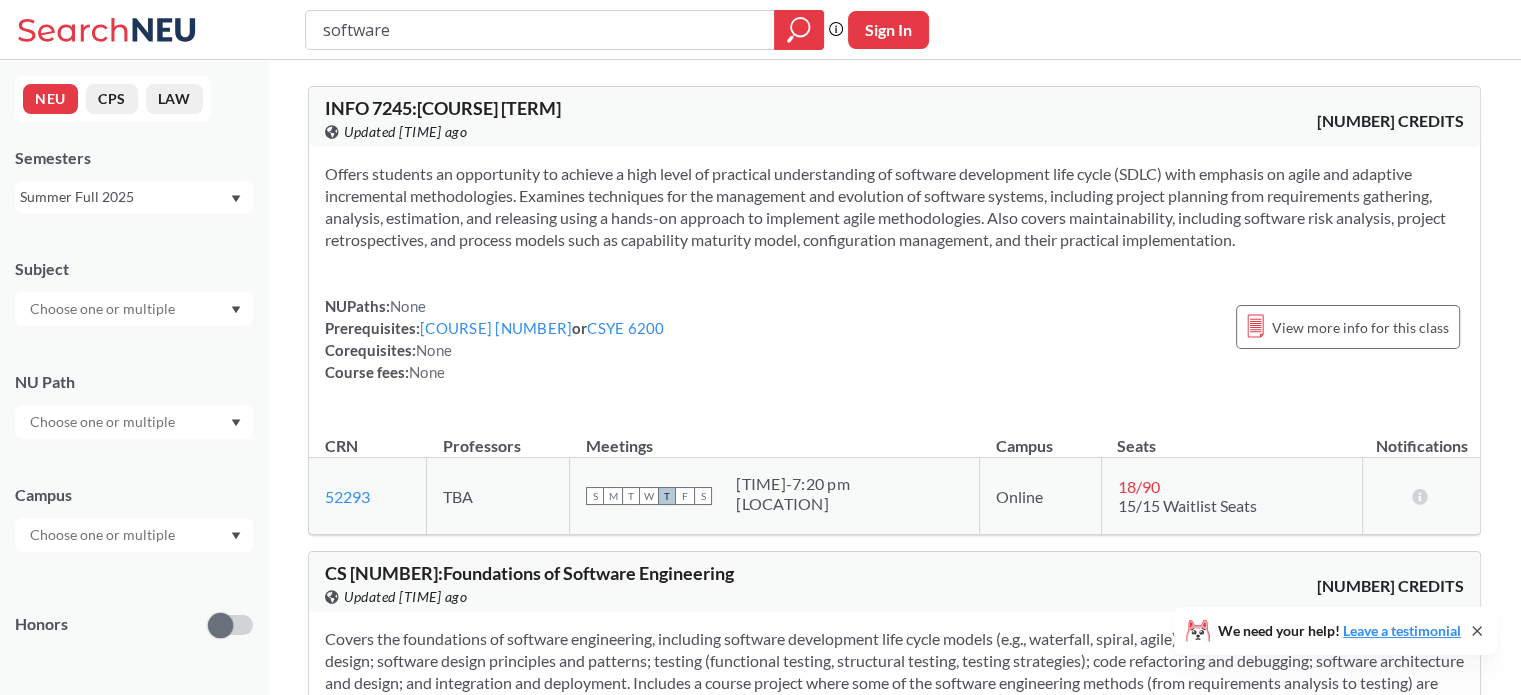 click on "Summer Full 2025" at bounding box center [134, 197] 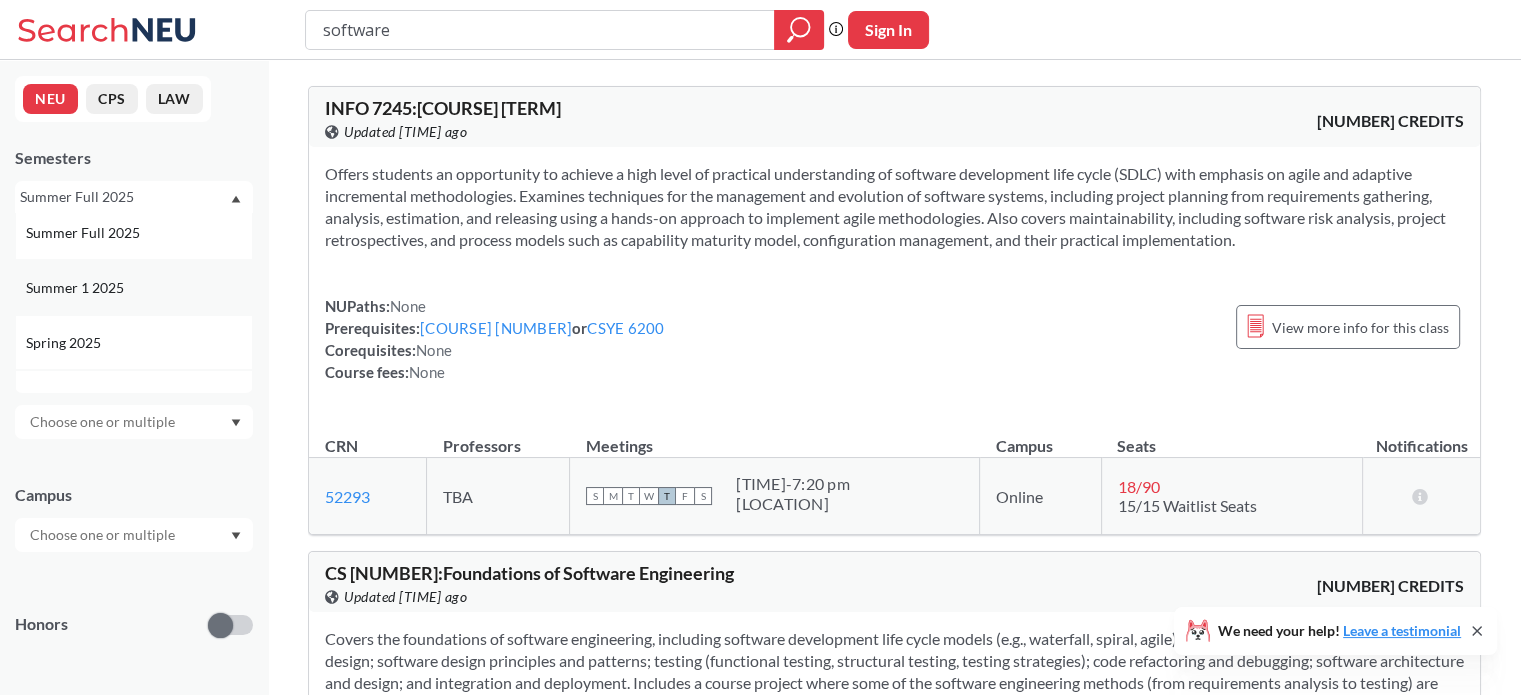 scroll, scrollTop: 0, scrollLeft: 0, axis: both 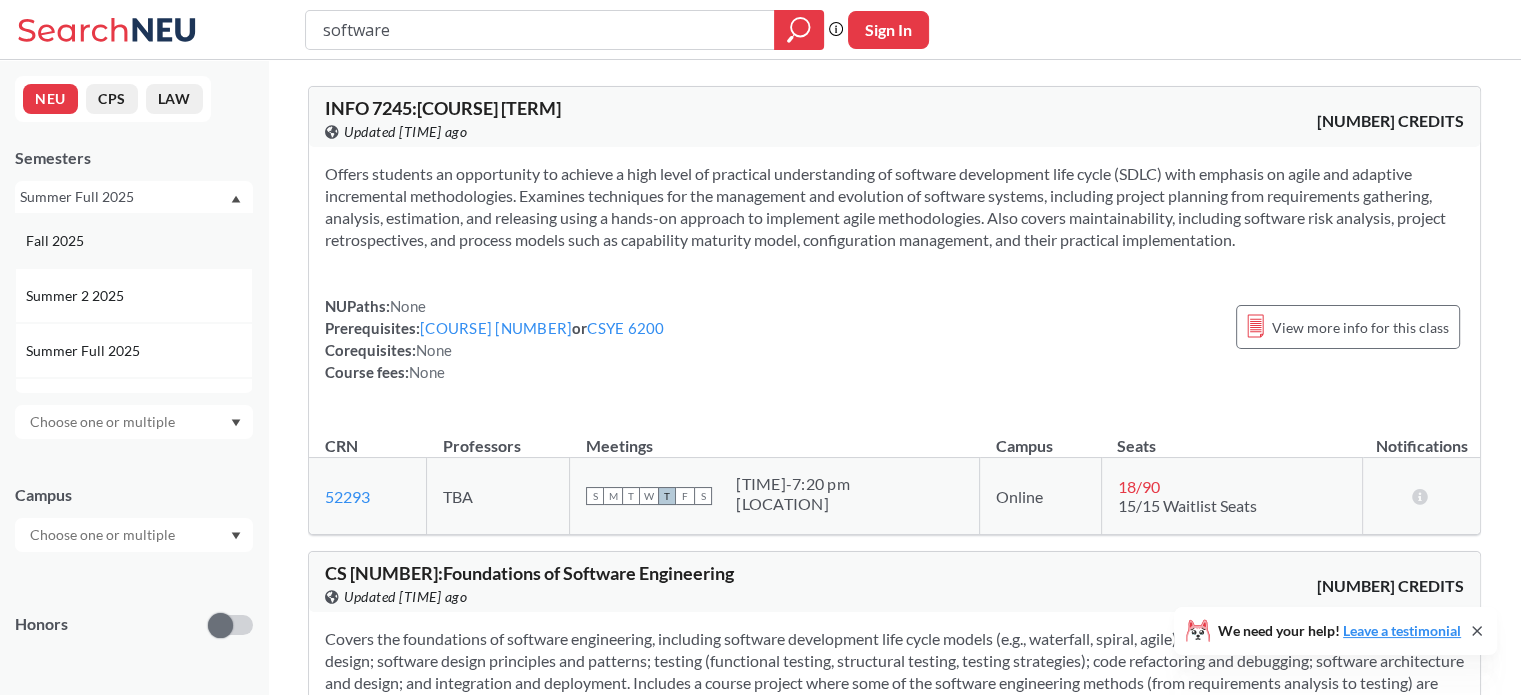 click on "Fall 2025" at bounding box center [139, 241] 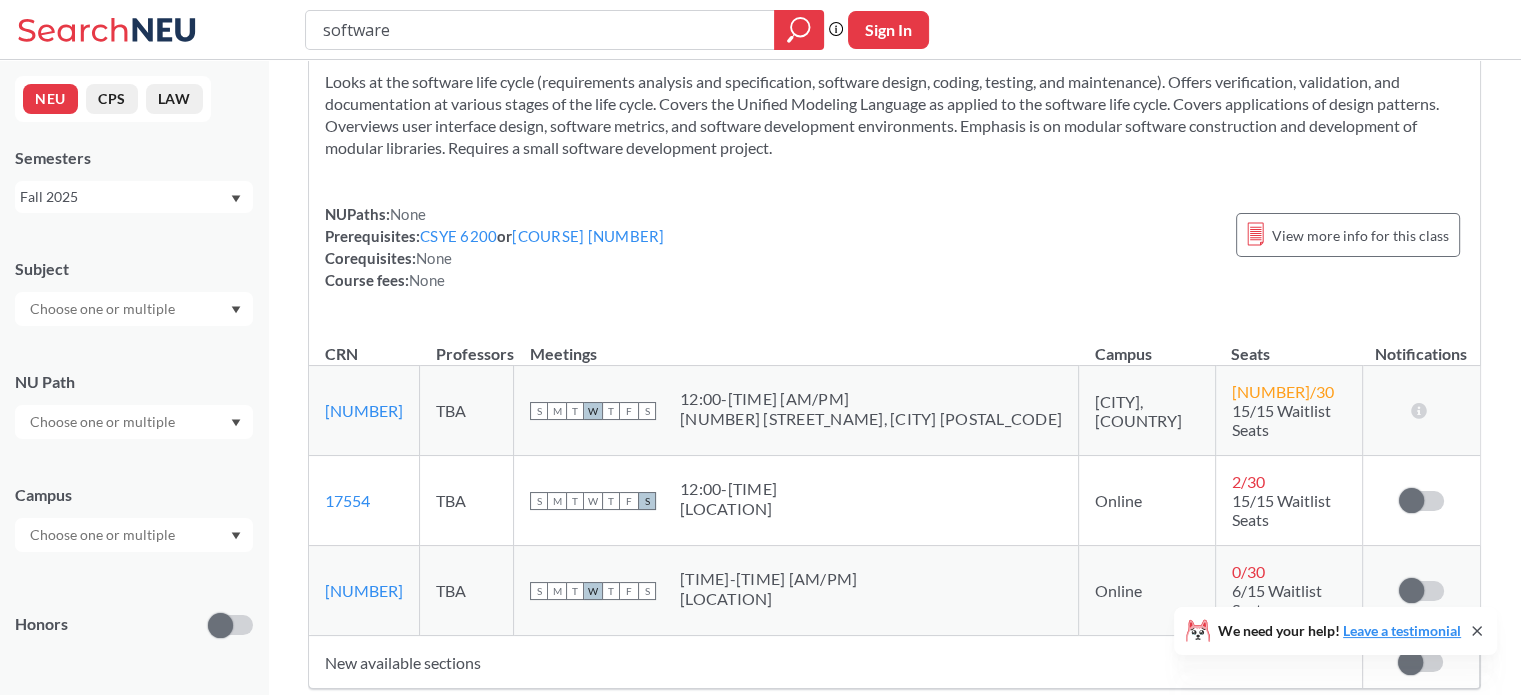 scroll, scrollTop: 0, scrollLeft: 0, axis: both 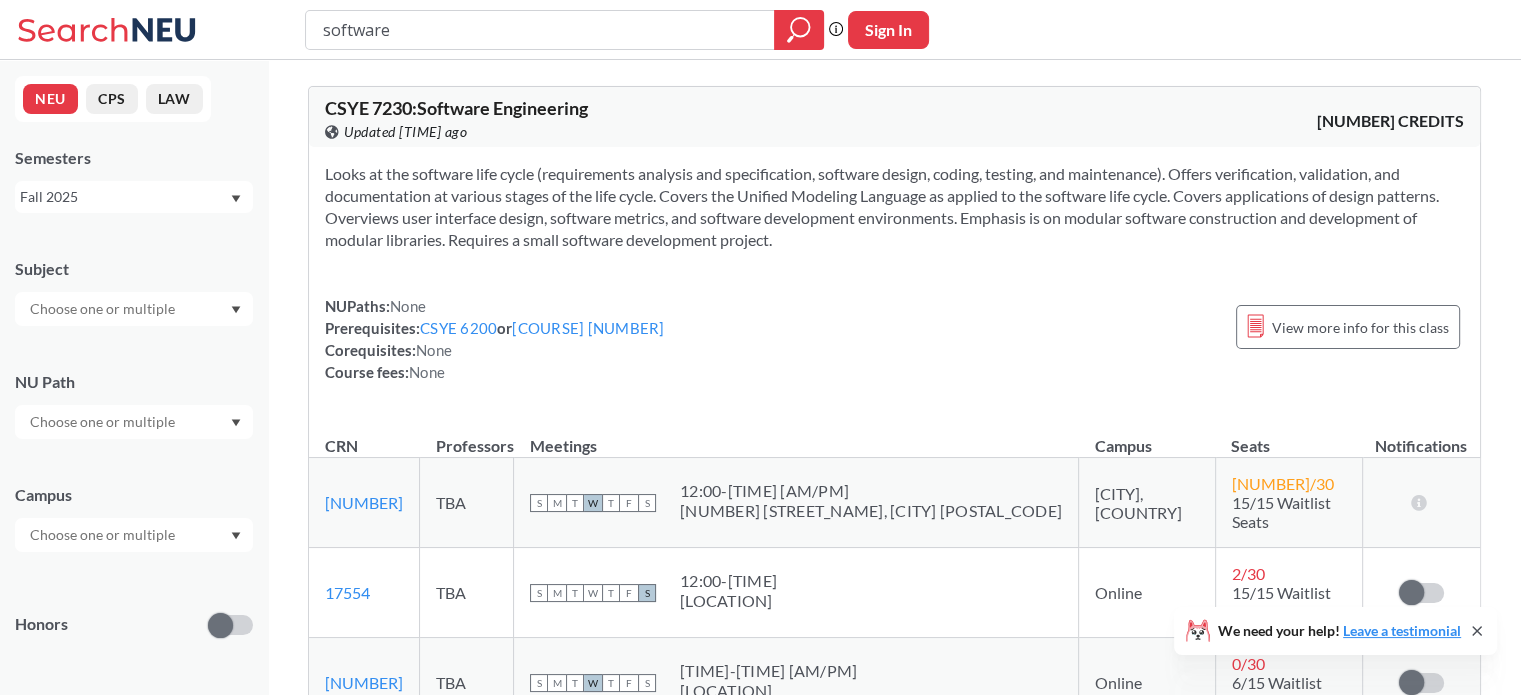 click on "Fall 2025" at bounding box center (124, 197) 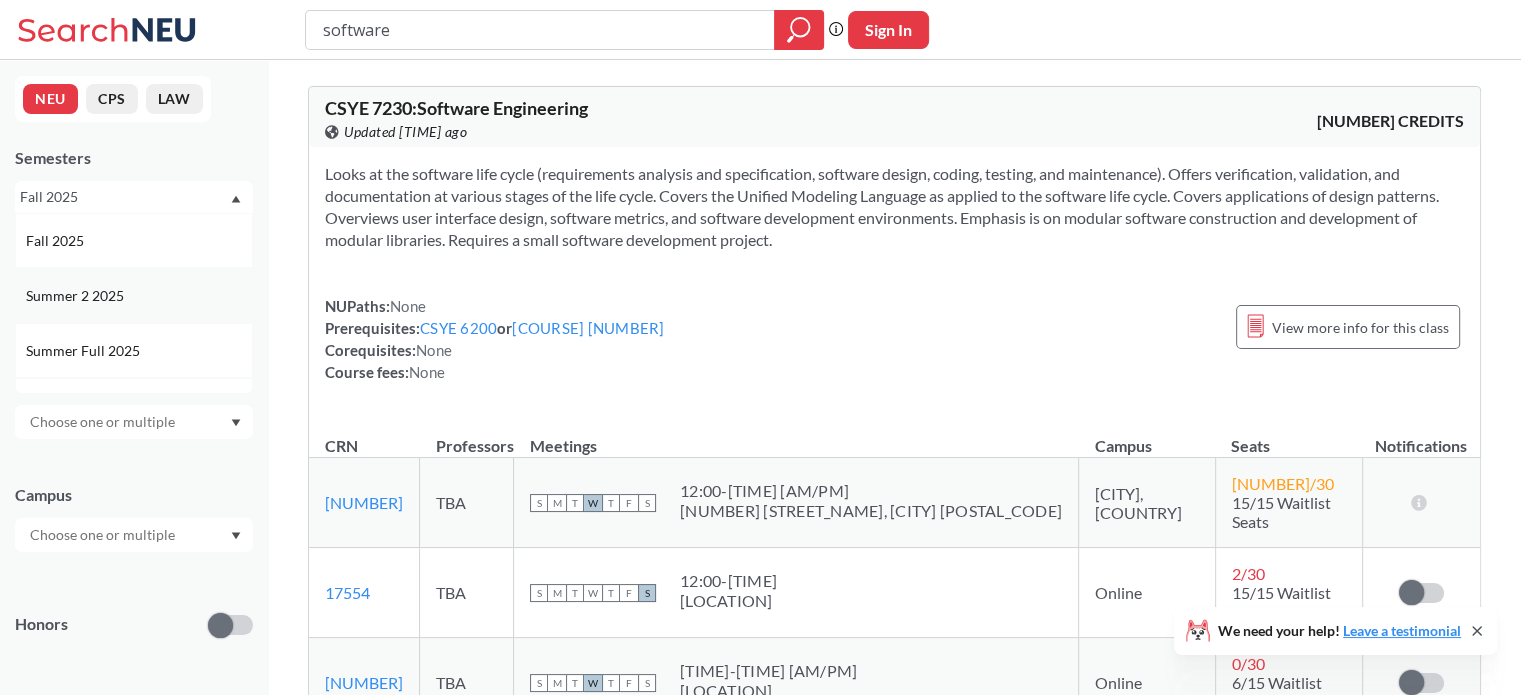 click on "Summer 2 2025" at bounding box center [139, 241] 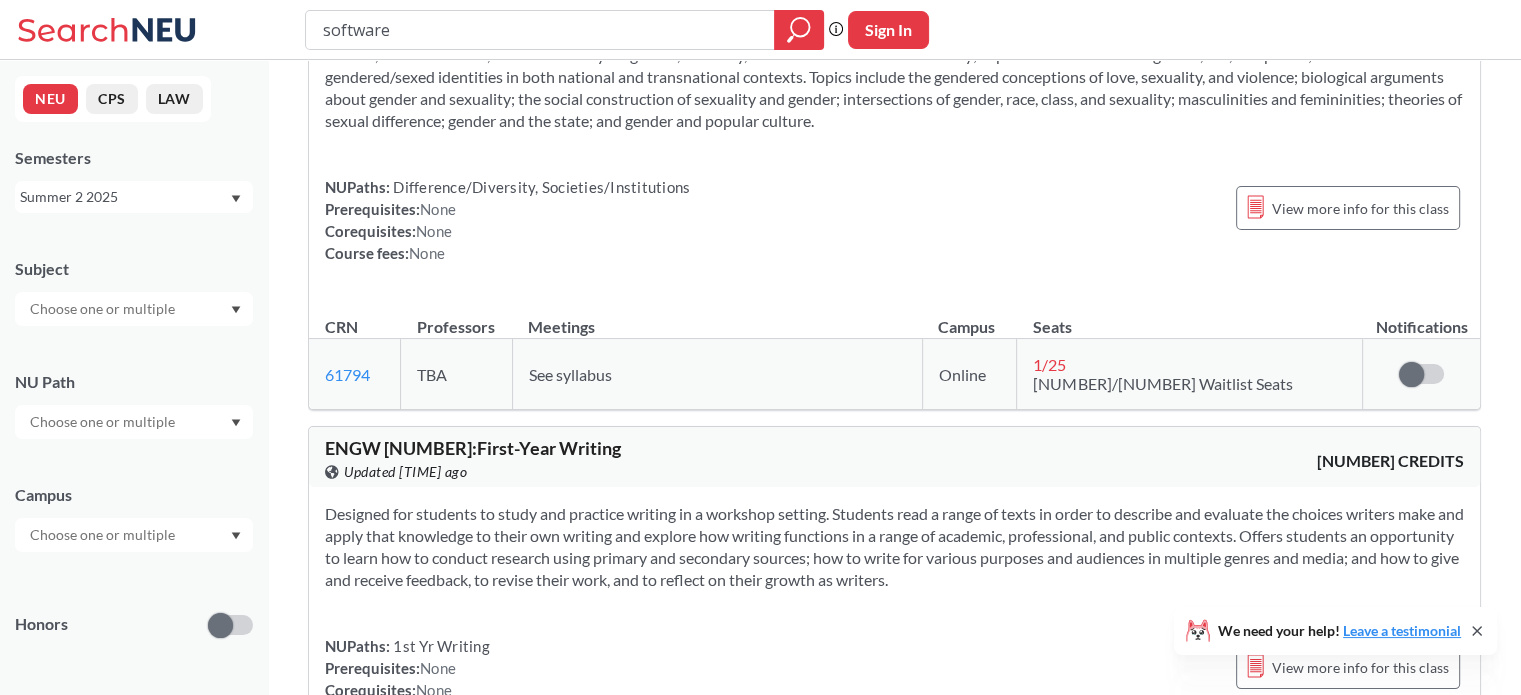 scroll, scrollTop: 4094, scrollLeft: 0, axis: vertical 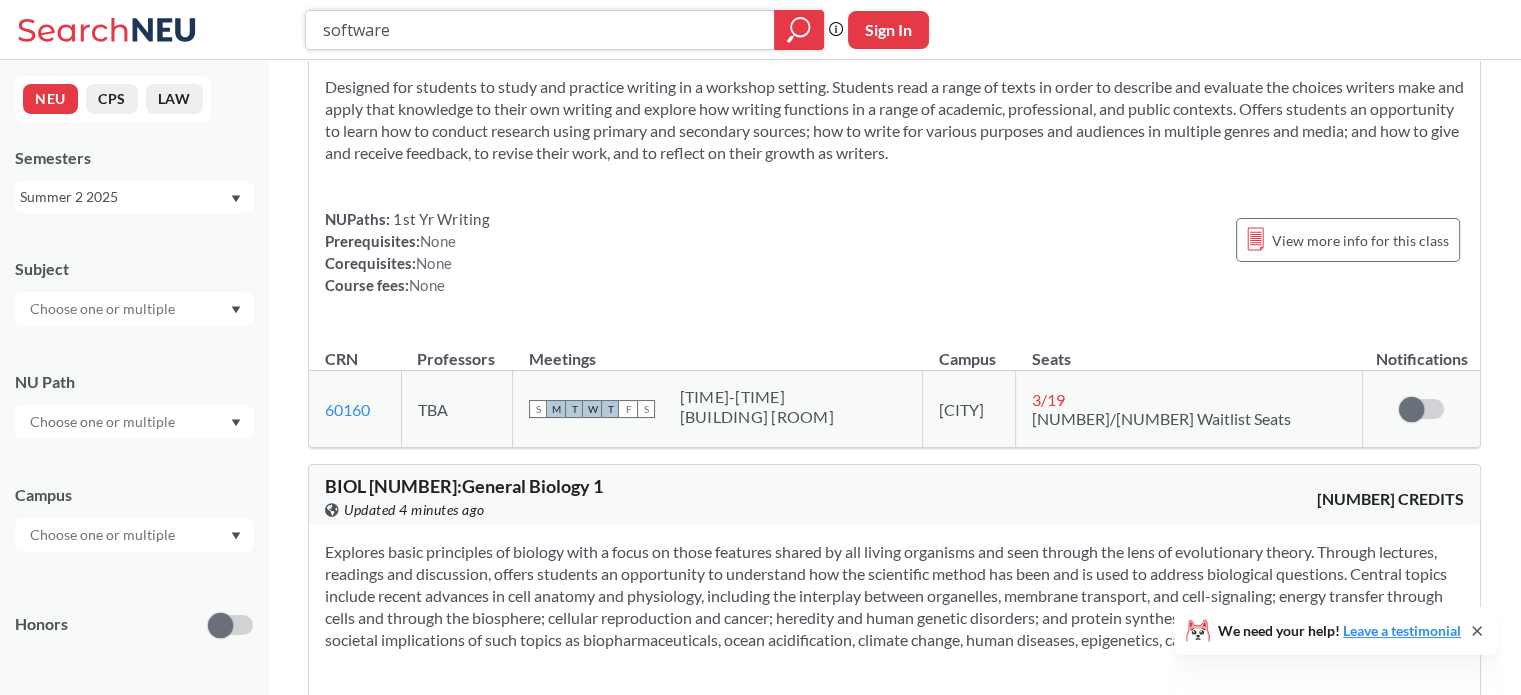 click on "software" at bounding box center [540, 30] 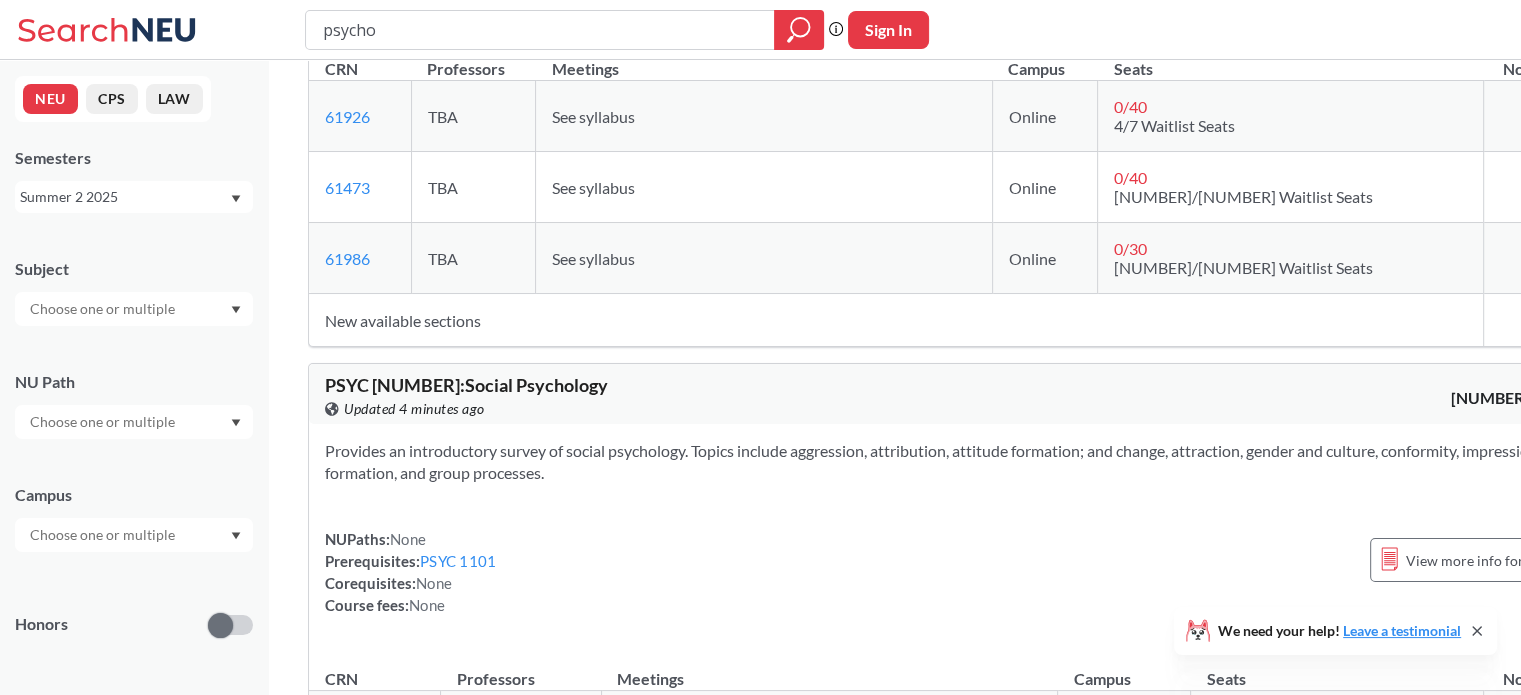 scroll, scrollTop: 359, scrollLeft: 0, axis: vertical 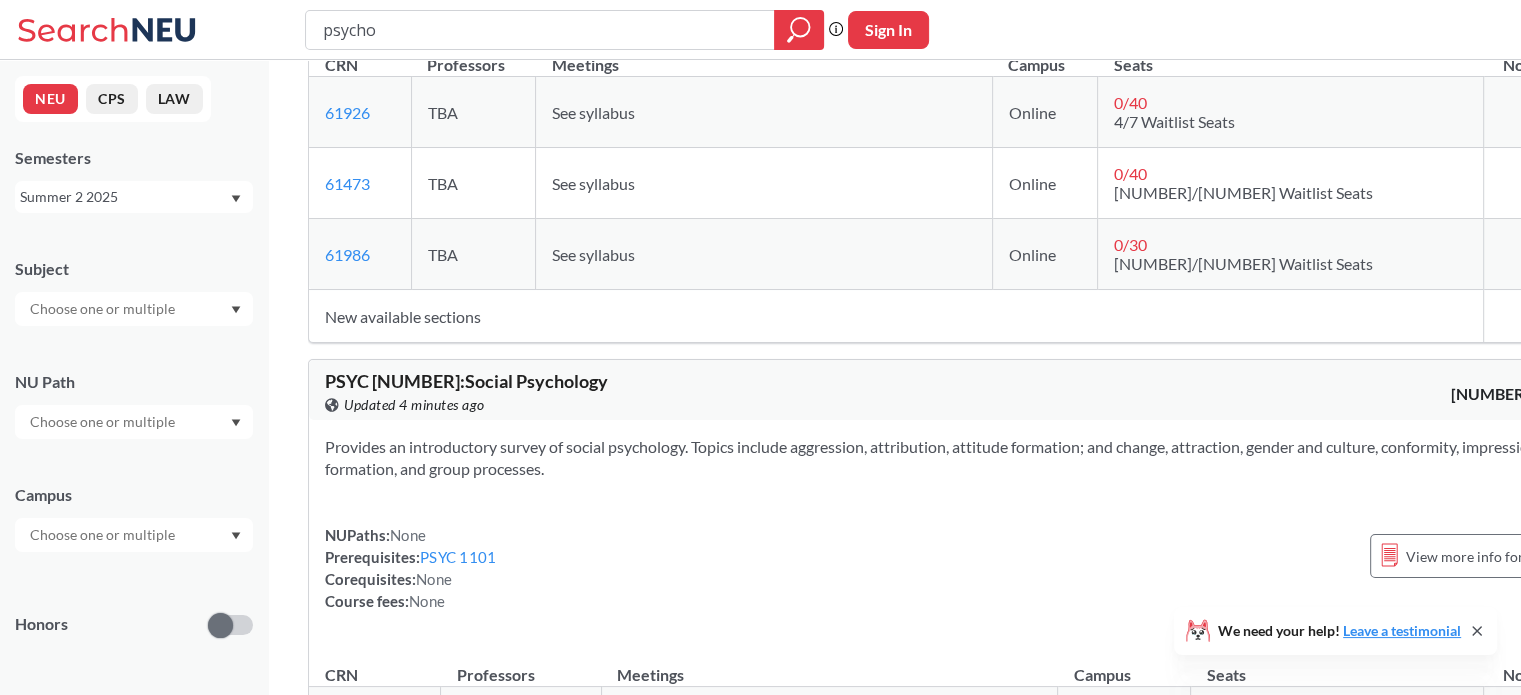 click on "psycho" at bounding box center (540, 30) 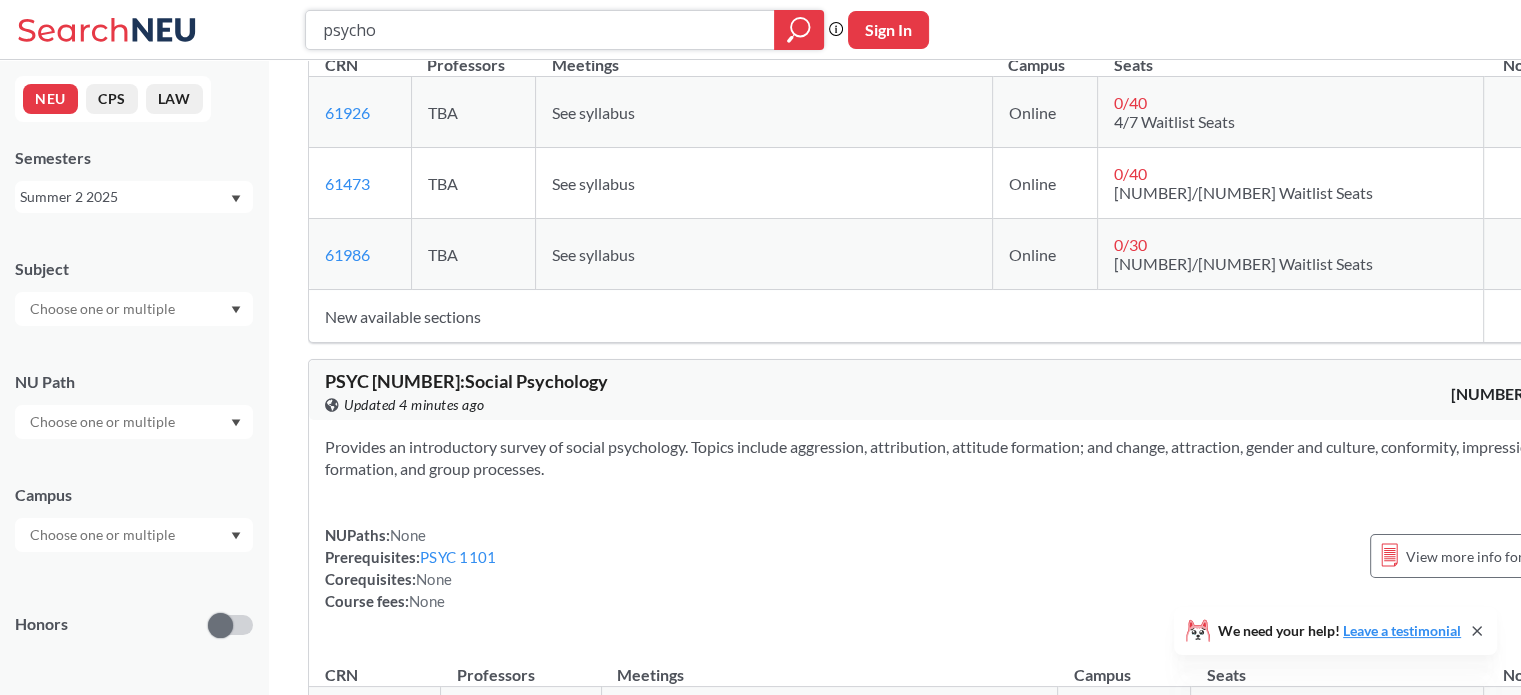click on "psycho" at bounding box center (540, 30) 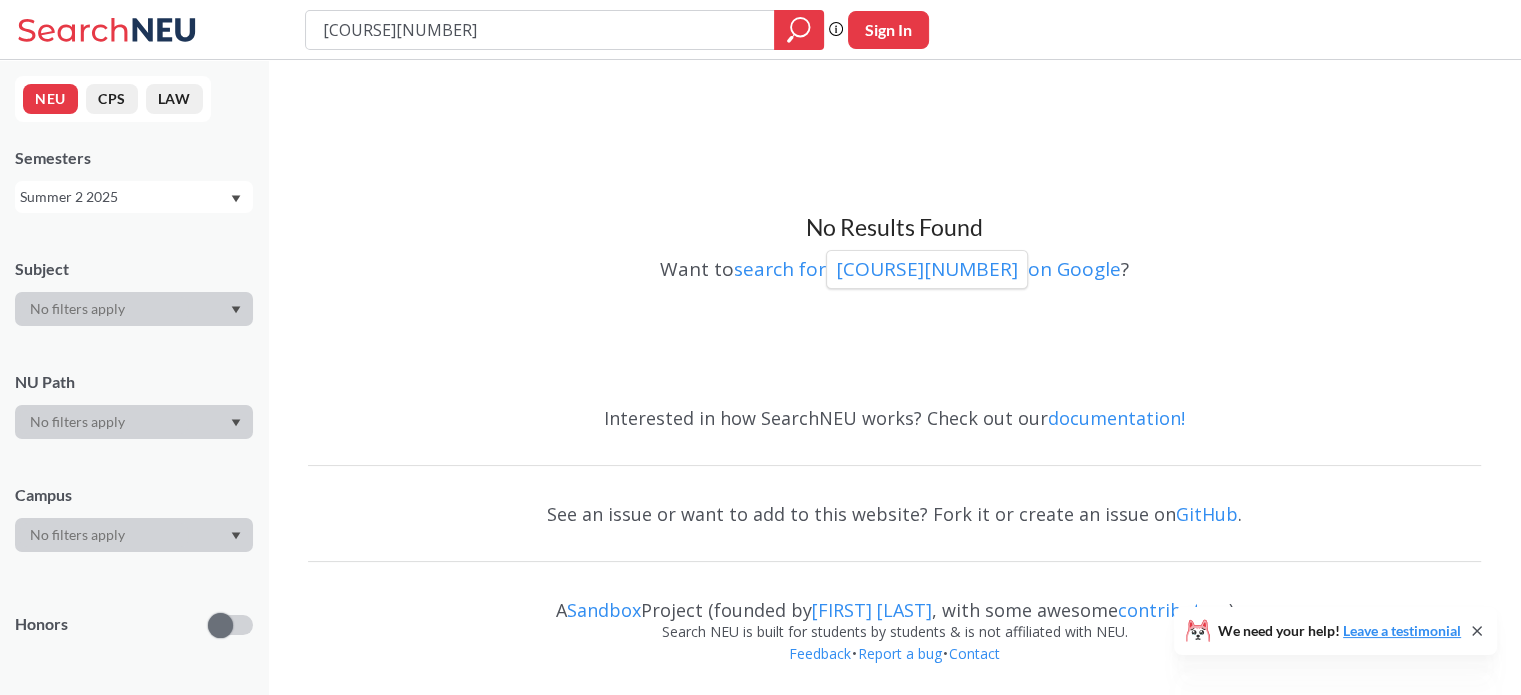 scroll, scrollTop: 0, scrollLeft: 0, axis: both 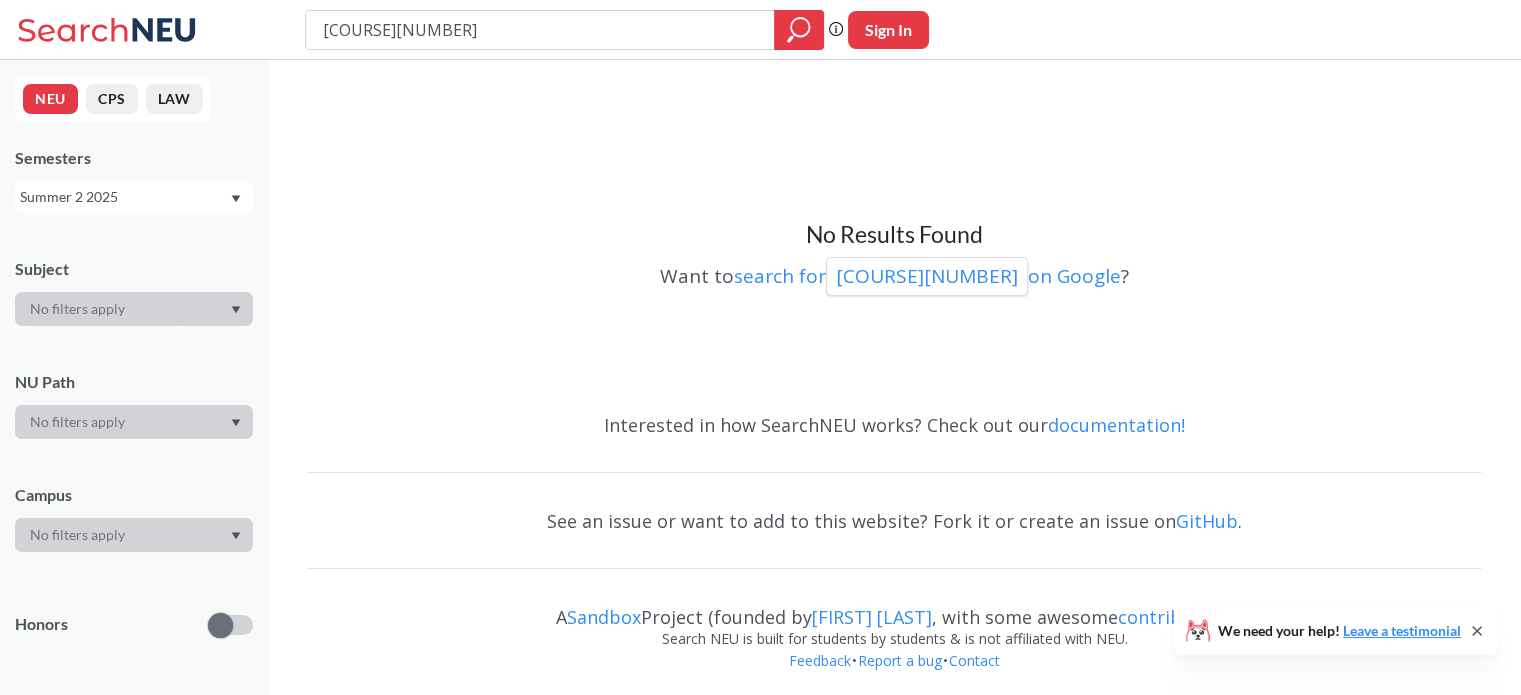click on "[COURSE][NUMBER]" at bounding box center (540, 30) 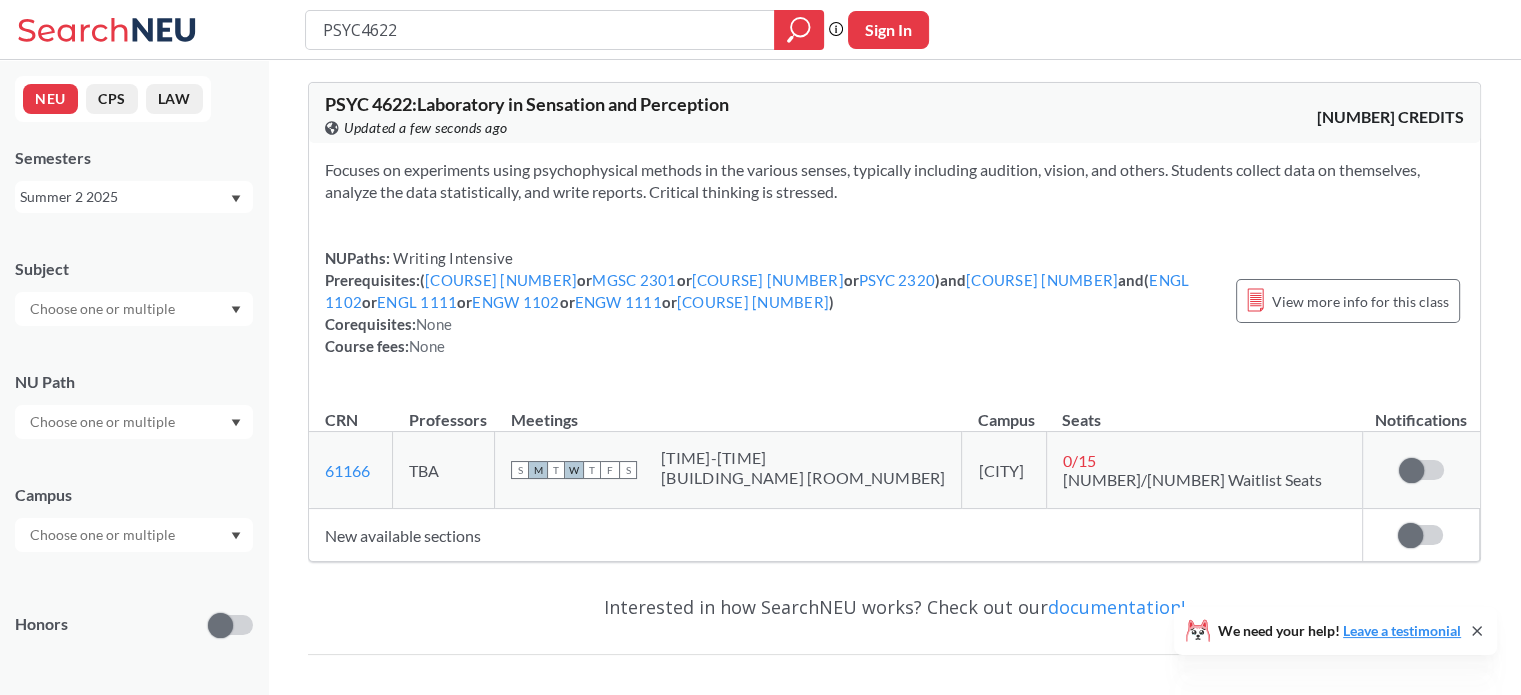 scroll, scrollTop: 0, scrollLeft: 0, axis: both 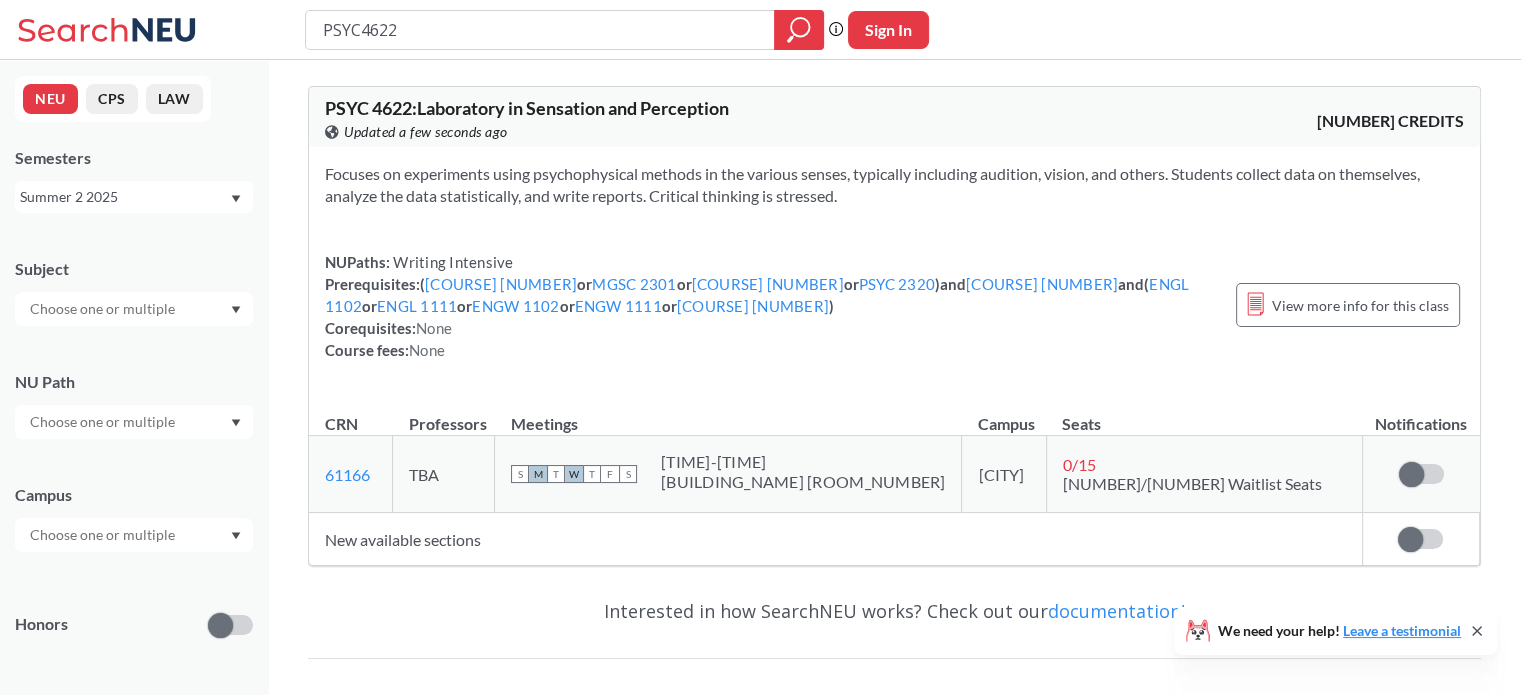 click on "Summer 2 2025" at bounding box center (124, 197) 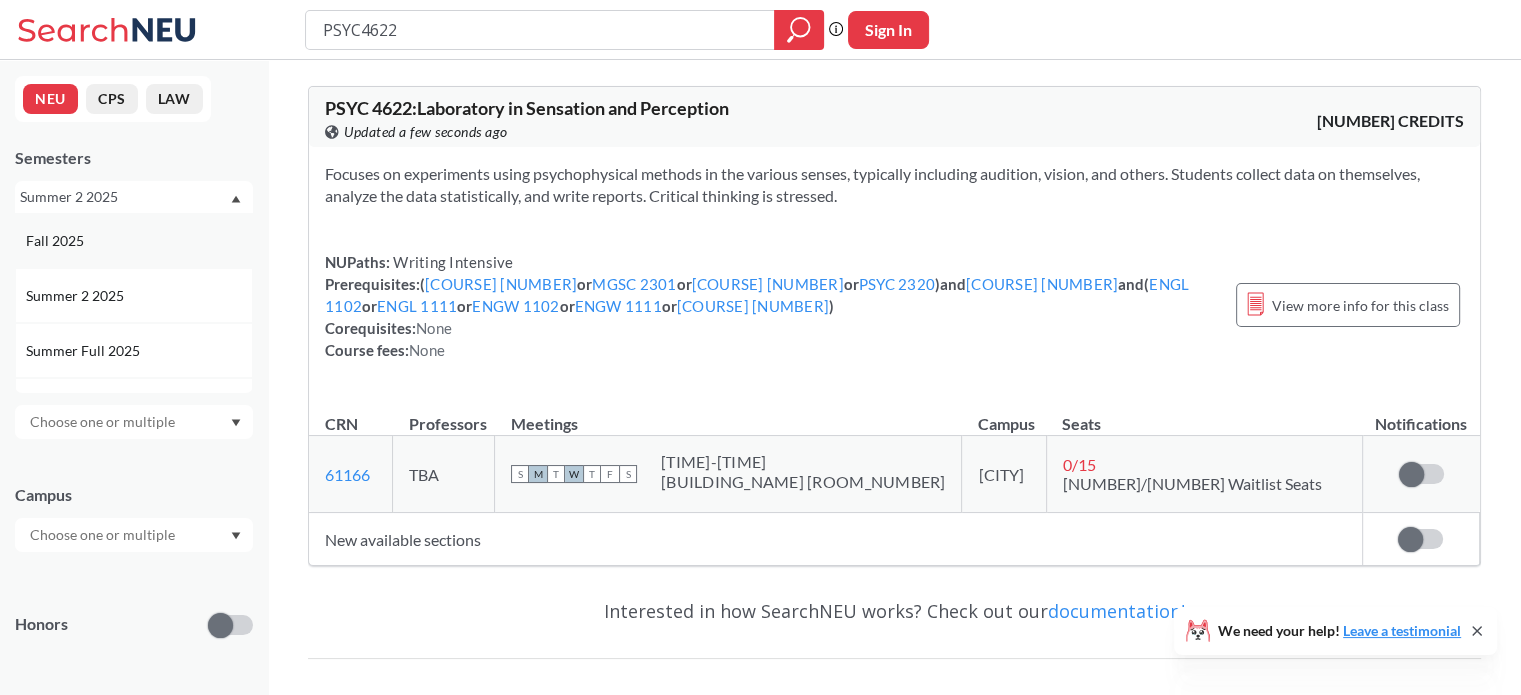 click on "Fall 2025" at bounding box center [139, 241] 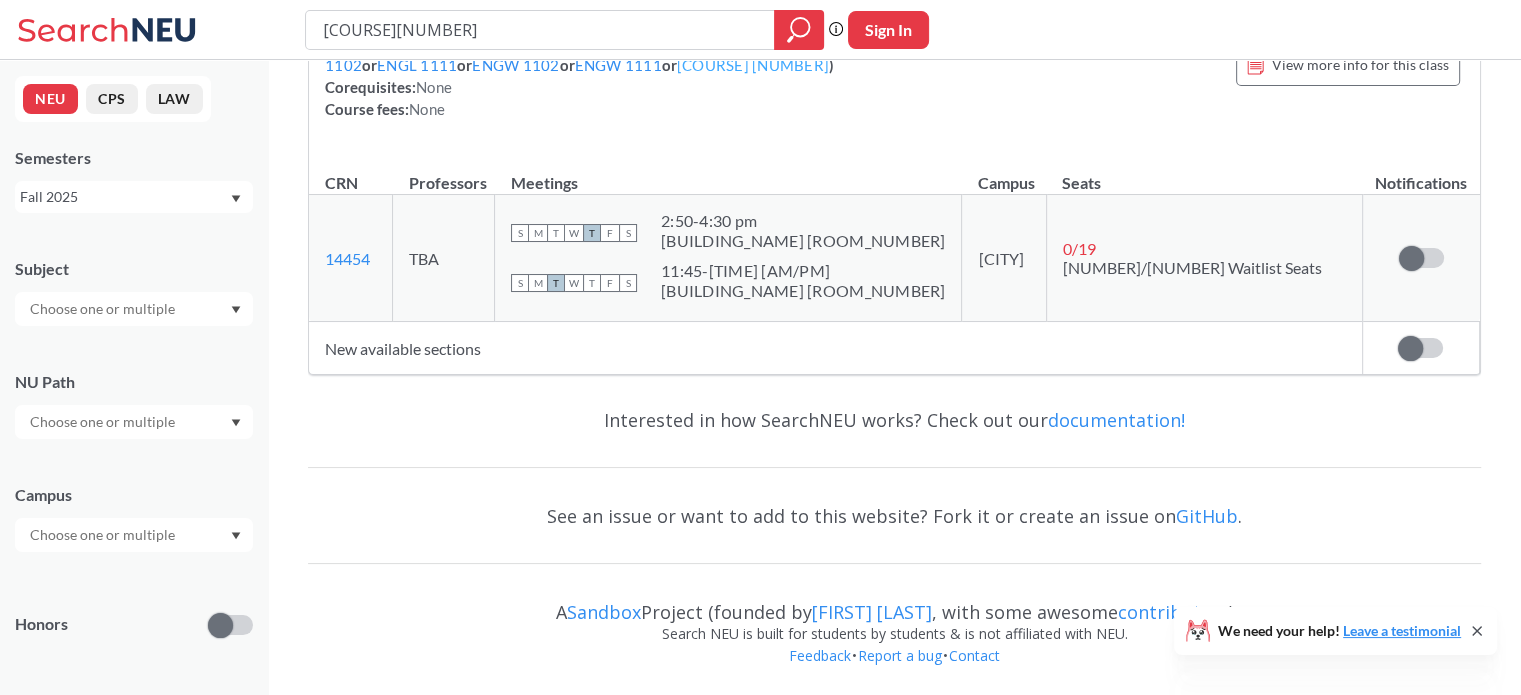 scroll, scrollTop: 0, scrollLeft: 0, axis: both 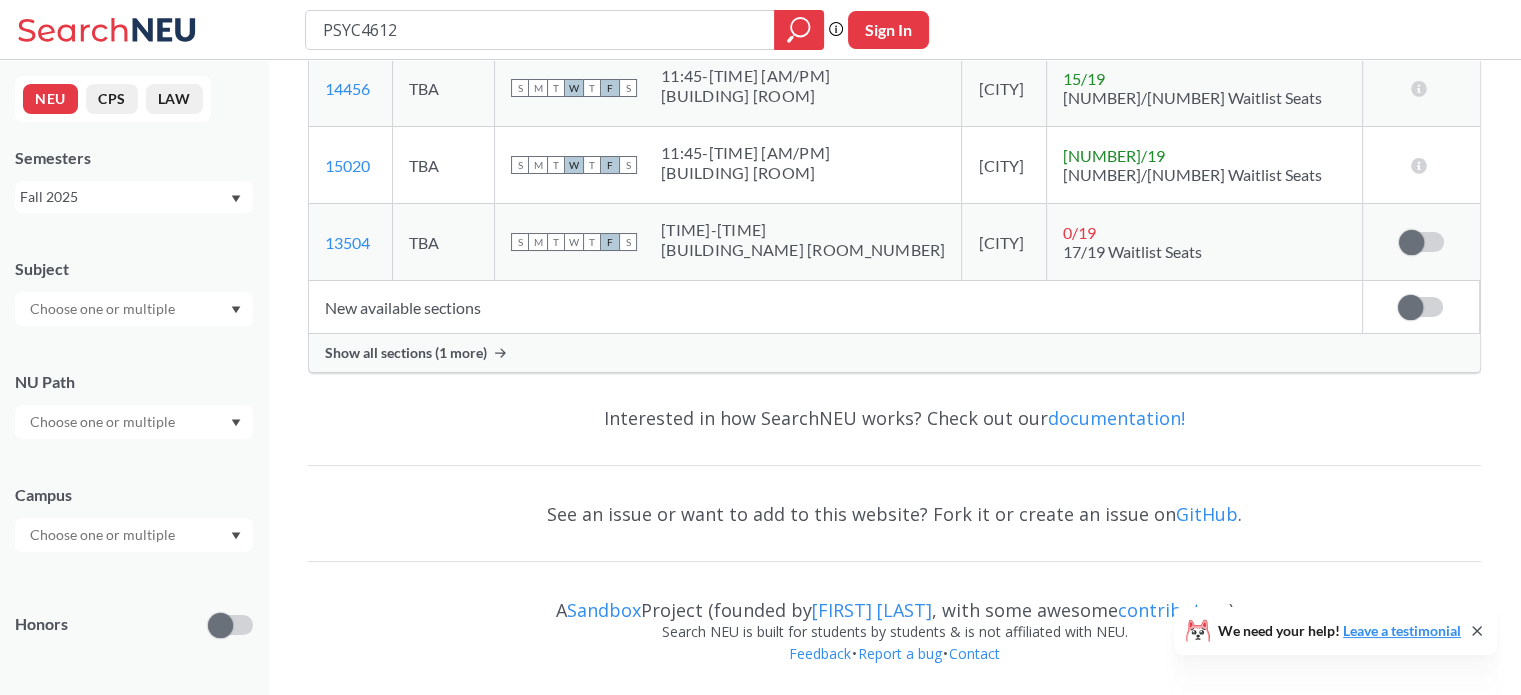 click on "Show all sections (1 more)" at bounding box center (406, 353) 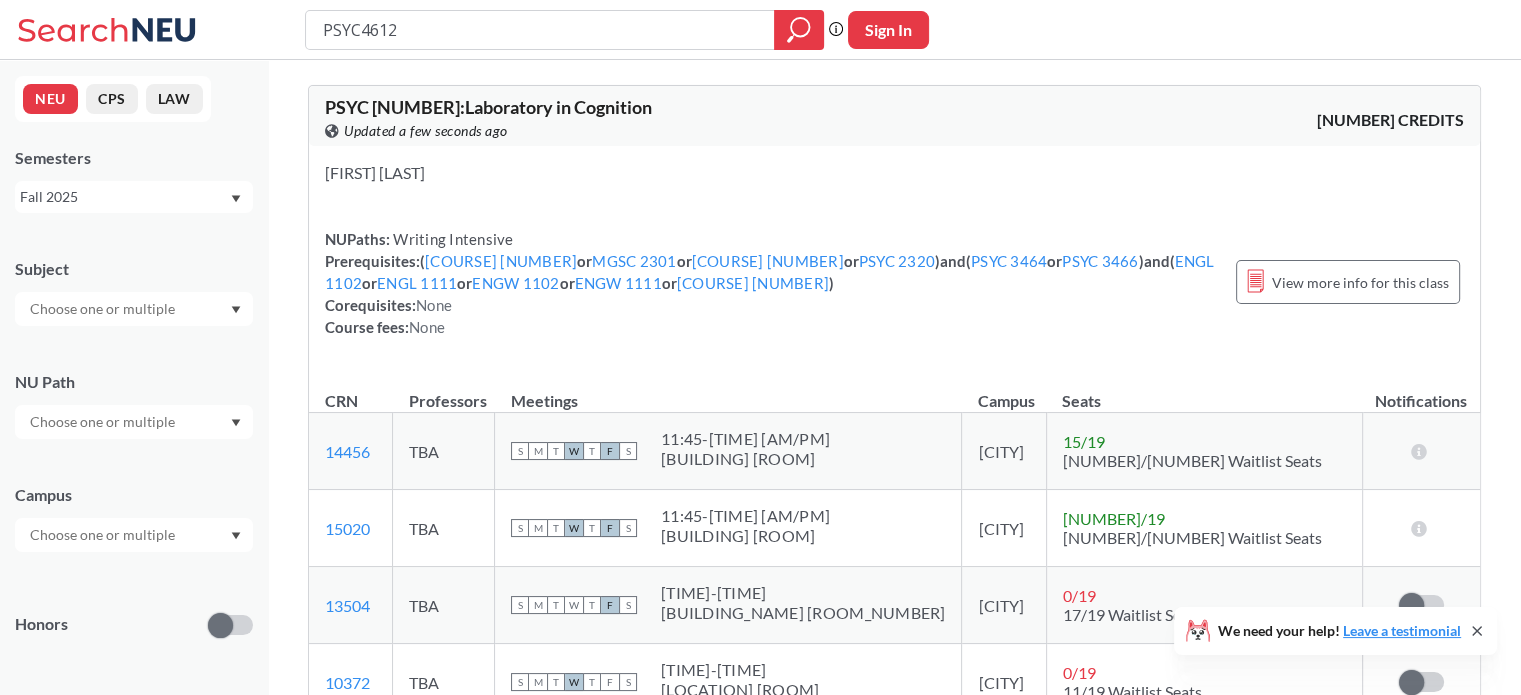 scroll, scrollTop: 0, scrollLeft: 0, axis: both 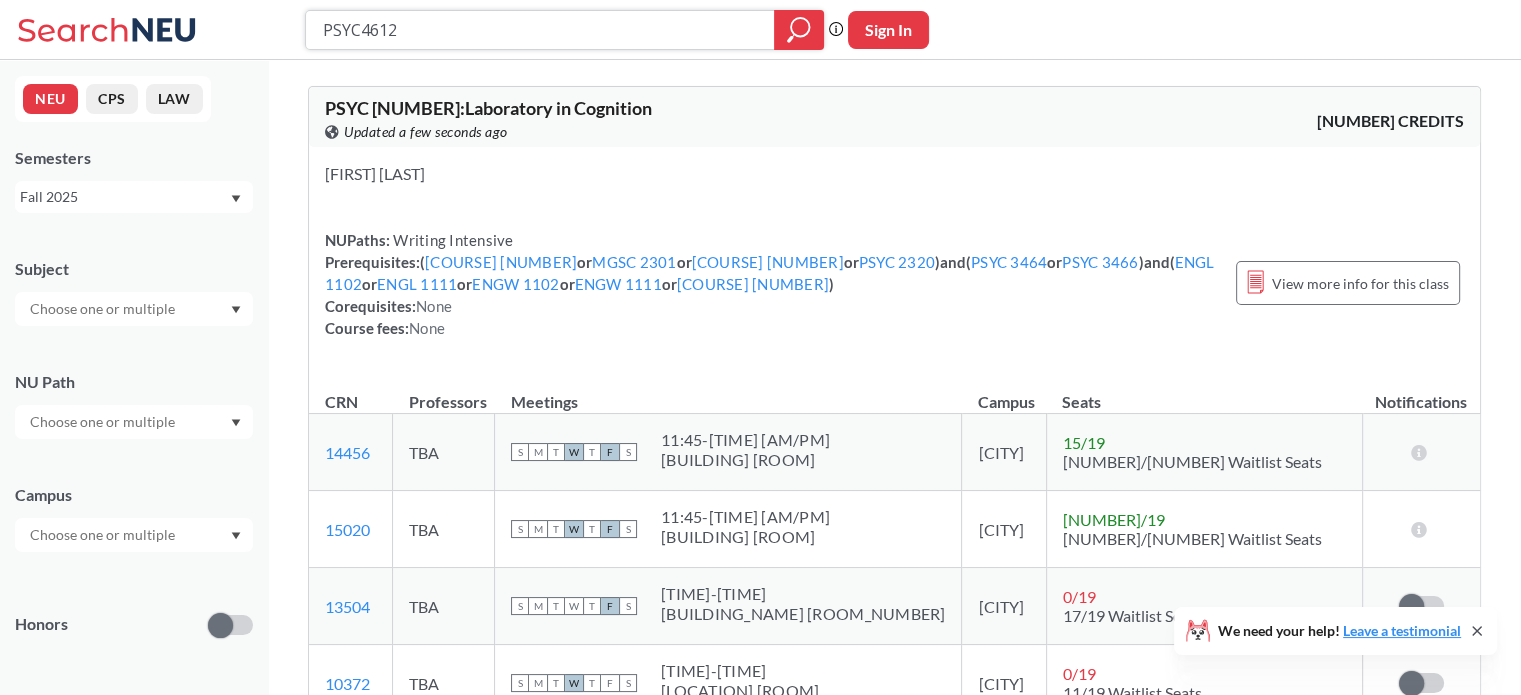 click on "PSYC4612" at bounding box center [540, 30] 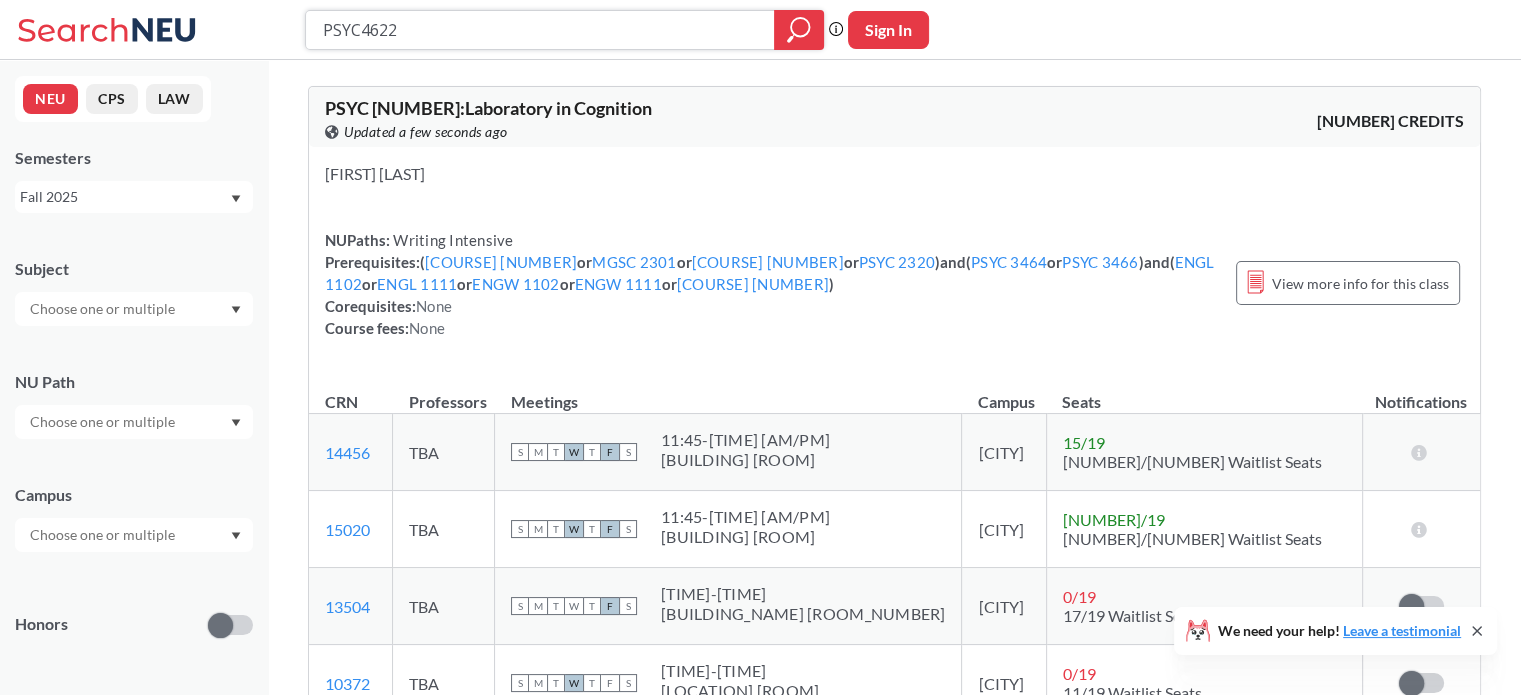 type on "PSYC4622" 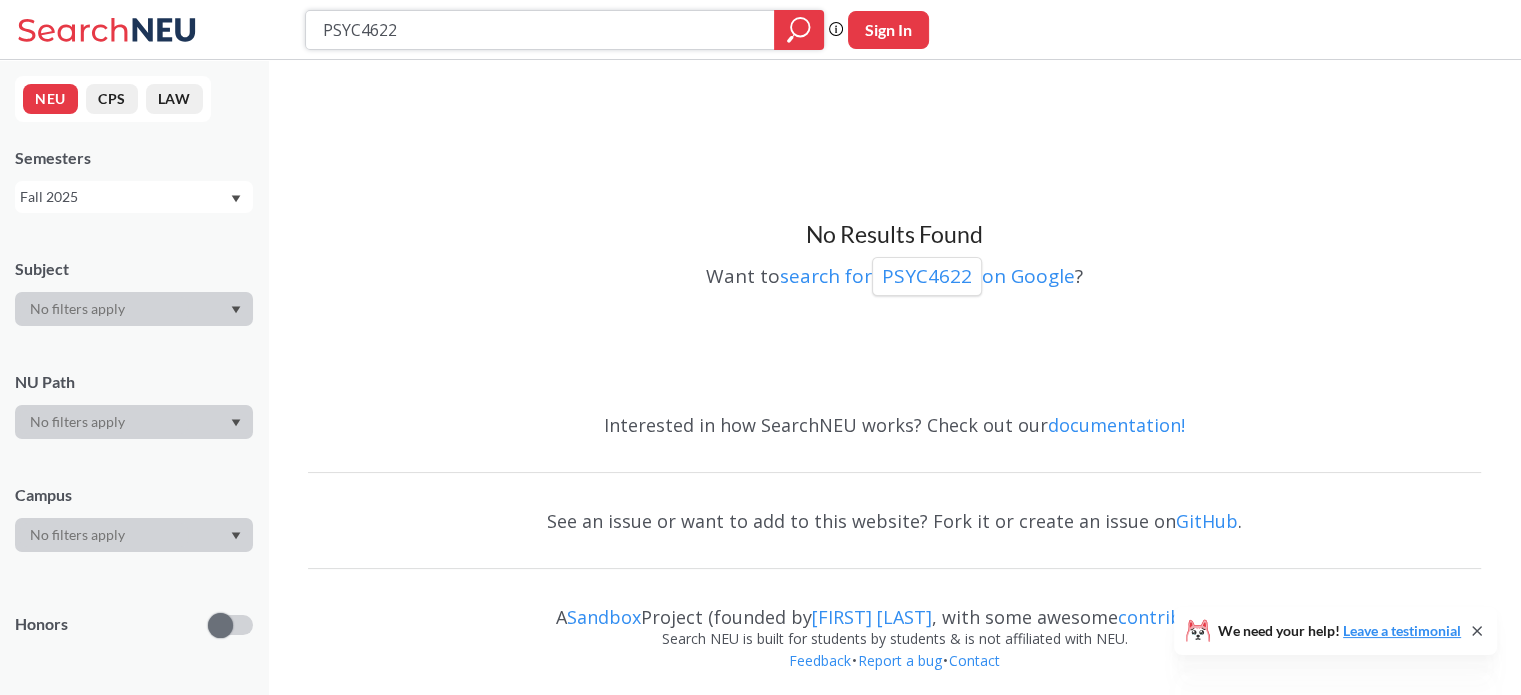 scroll, scrollTop: 0, scrollLeft: 0, axis: both 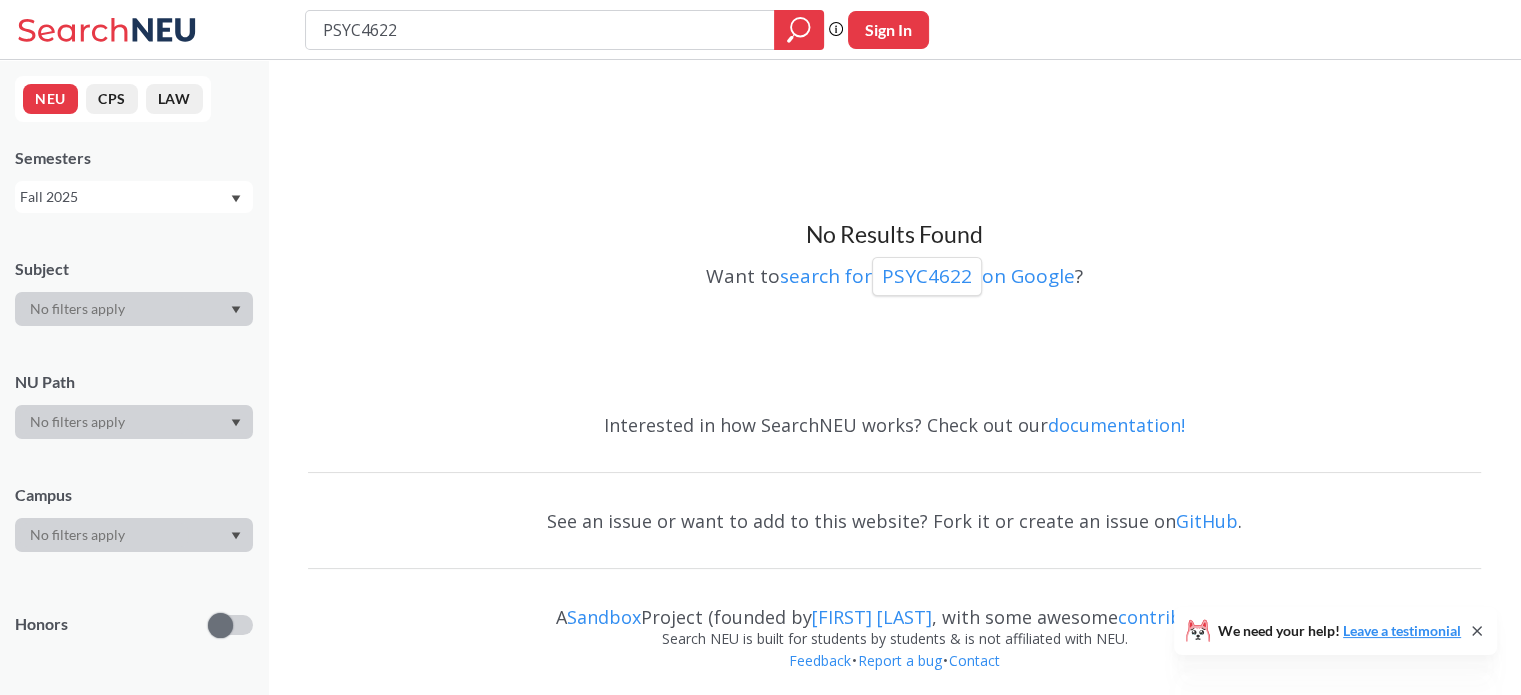 click on "Fall 2025" at bounding box center (134, 197) 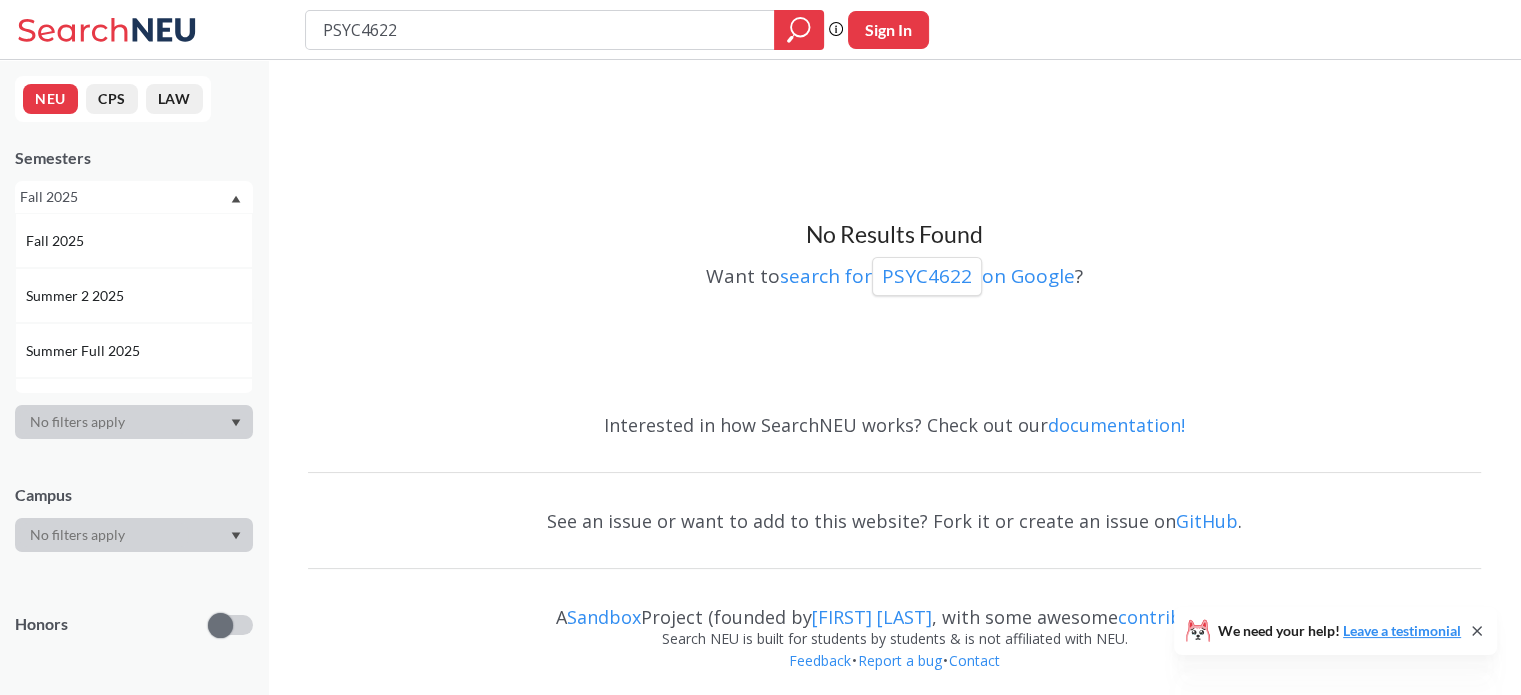 scroll, scrollTop: 0, scrollLeft: 0, axis: both 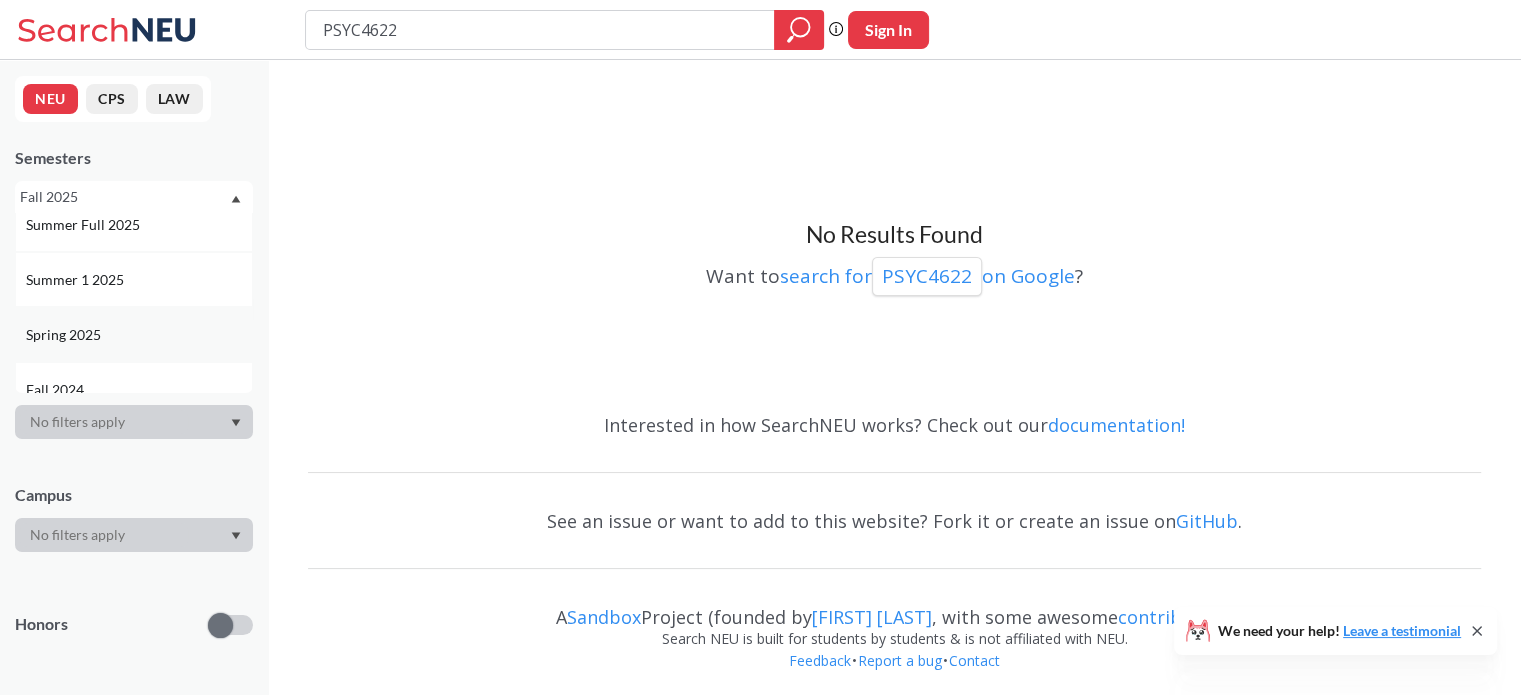 click on "Spring 2025" at bounding box center [134, 334] 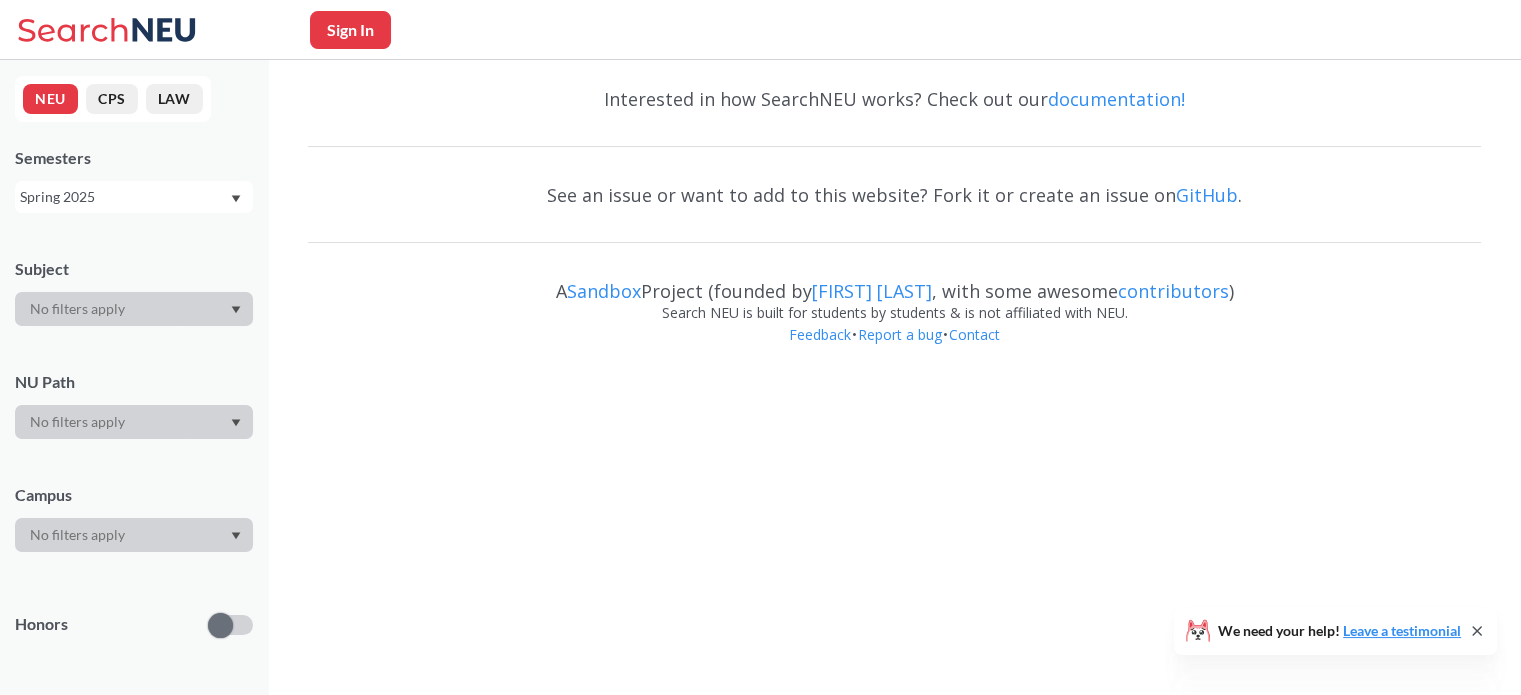 scroll, scrollTop: 0, scrollLeft: 0, axis: both 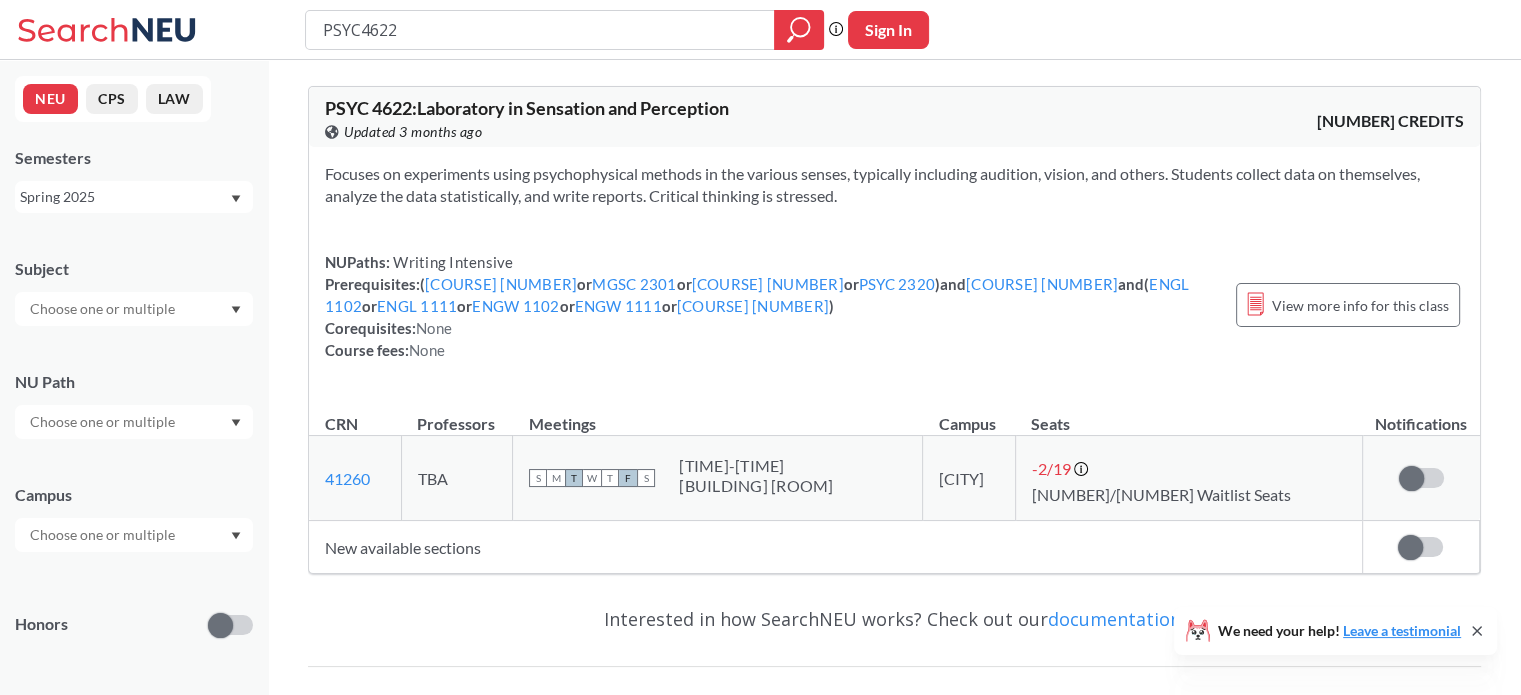 click on "PSYC4622" at bounding box center (540, 30) 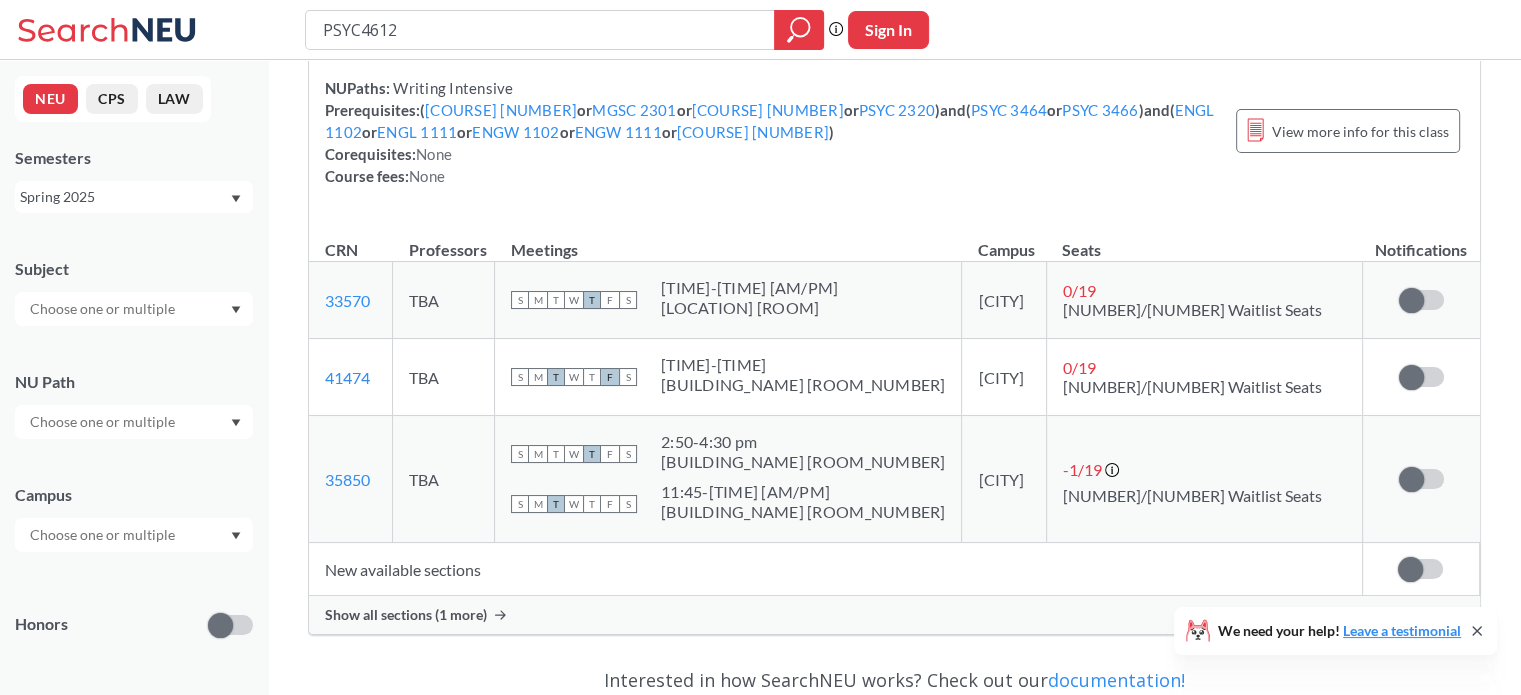 scroll, scrollTop: 152, scrollLeft: 0, axis: vertical 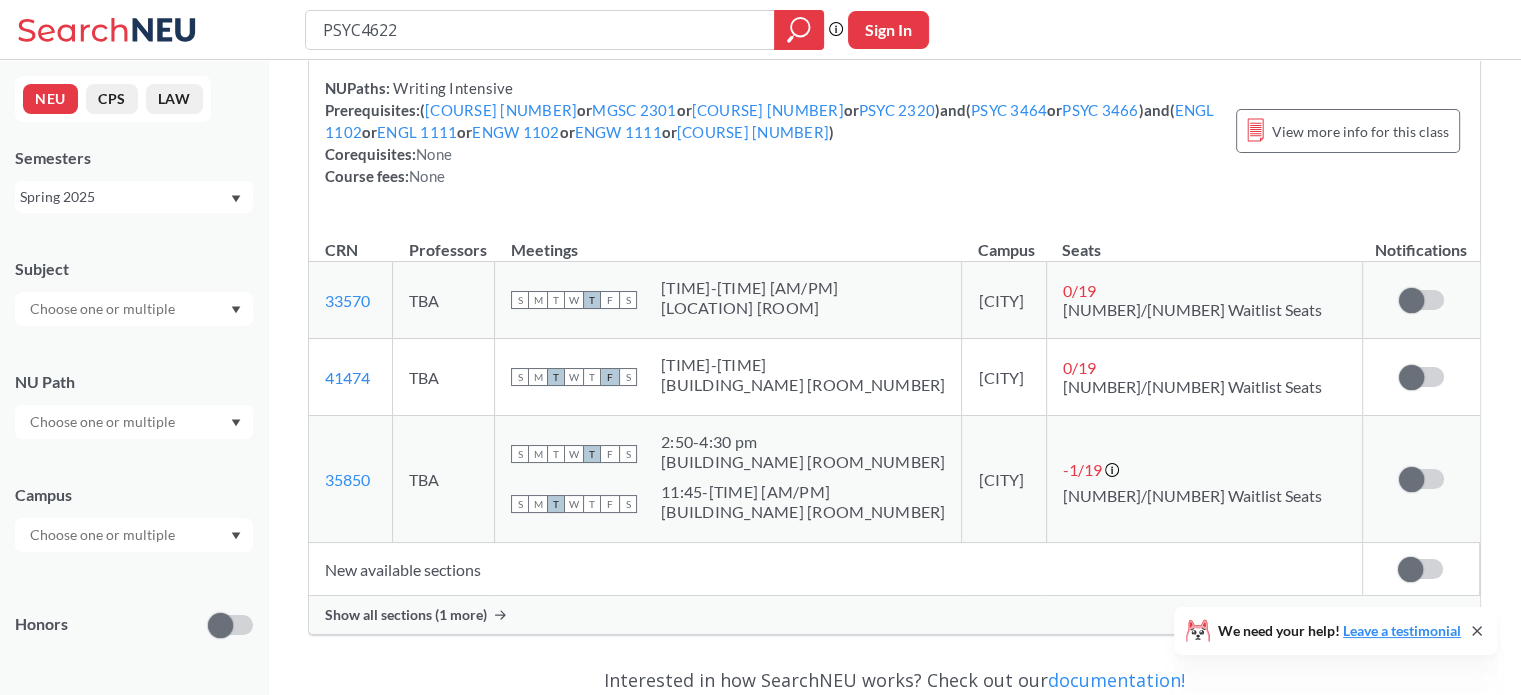 type on "PSYC4622" 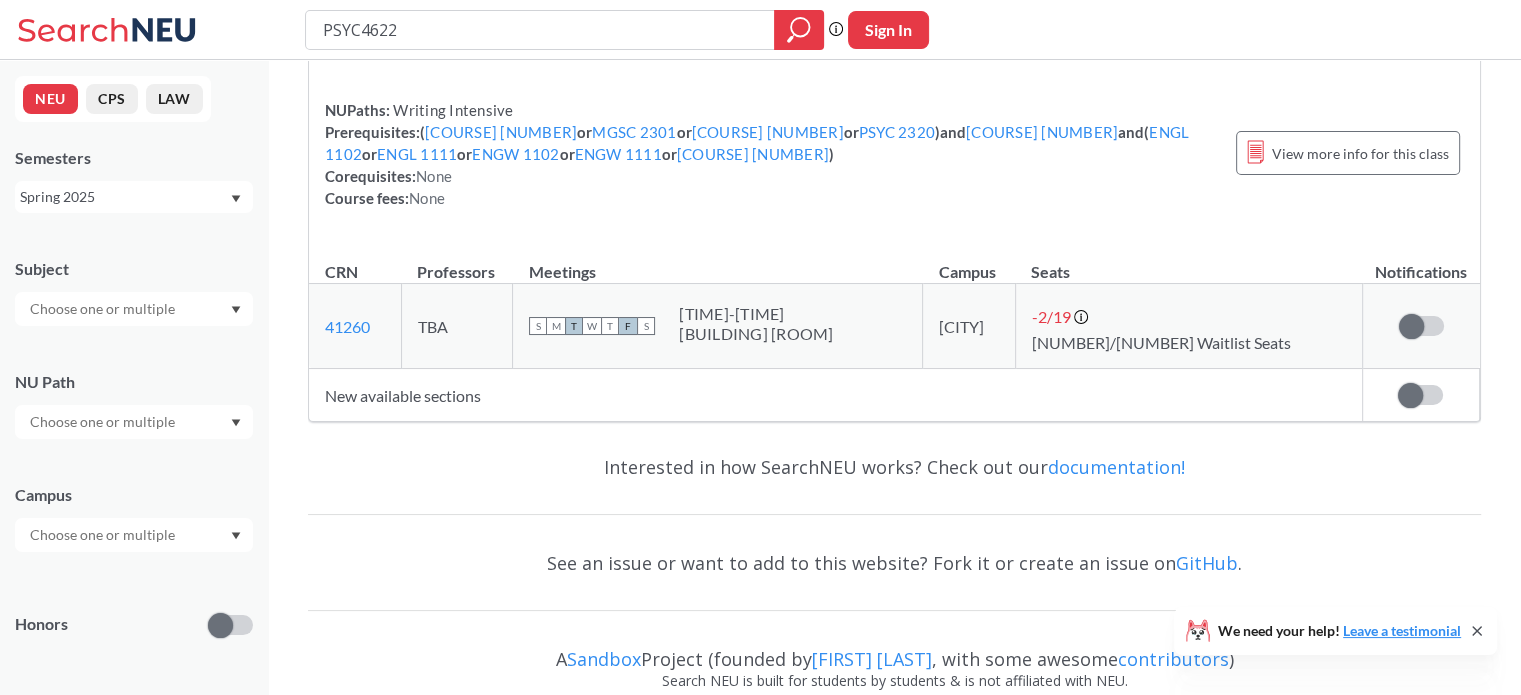 scroll, scrollTop: 0, scrollLeft: 0, axis: both 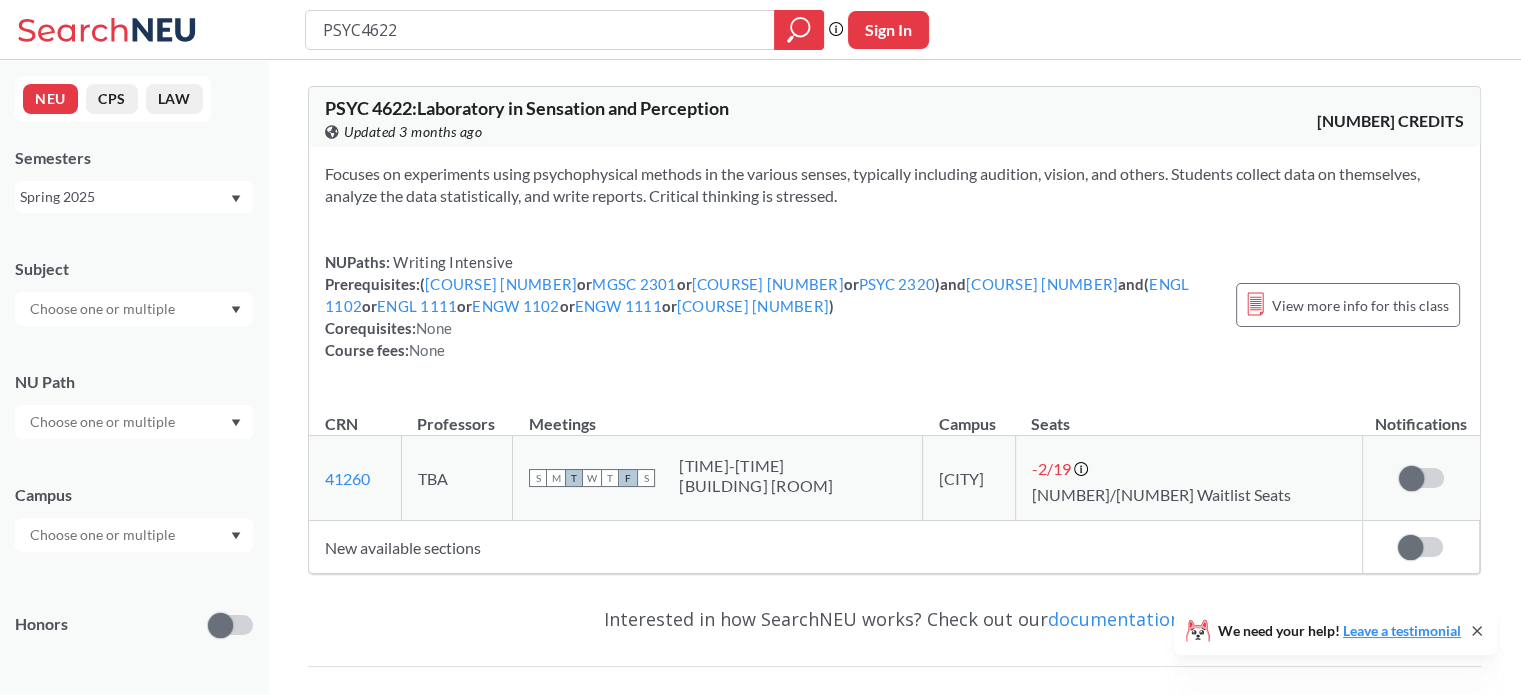 click on "PSYC4622" at bounding box center [540, 30] 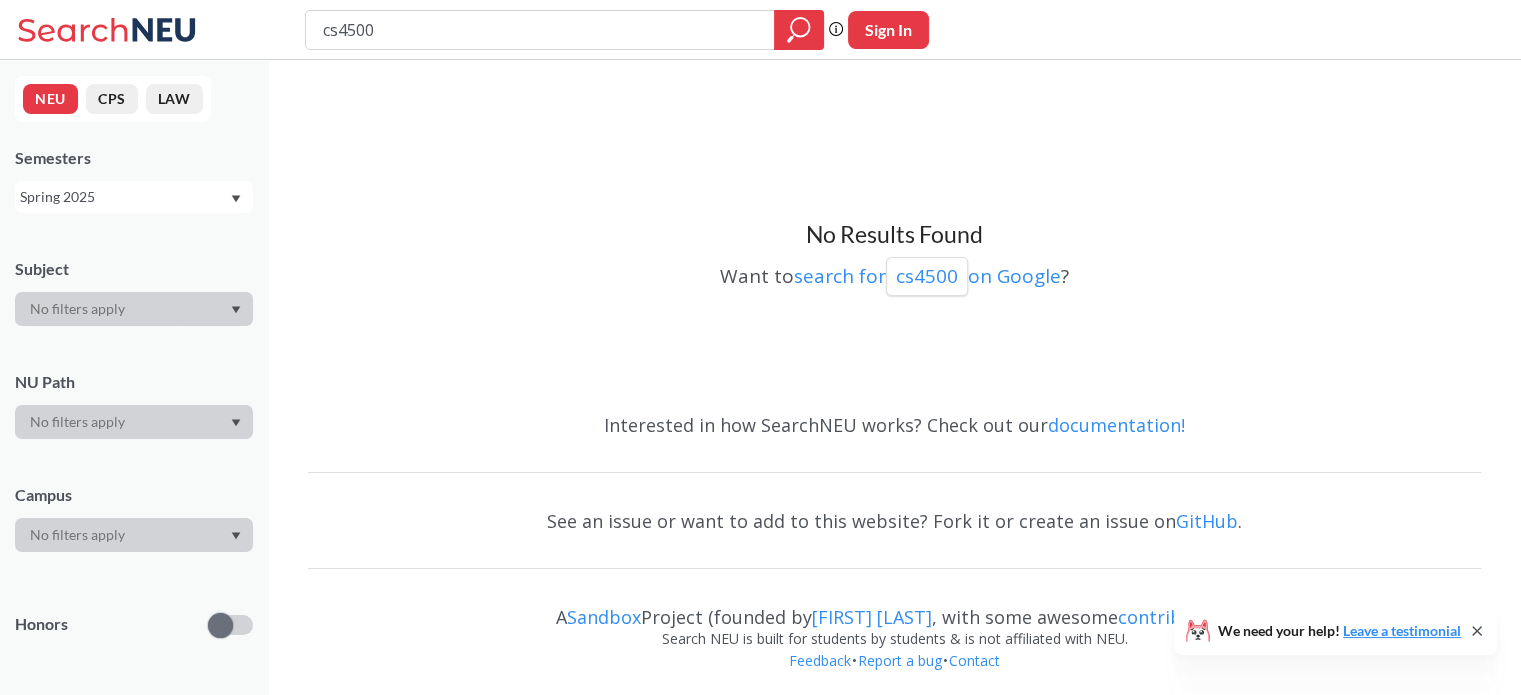 click on "cs4500" at bounding box center [540, 30] 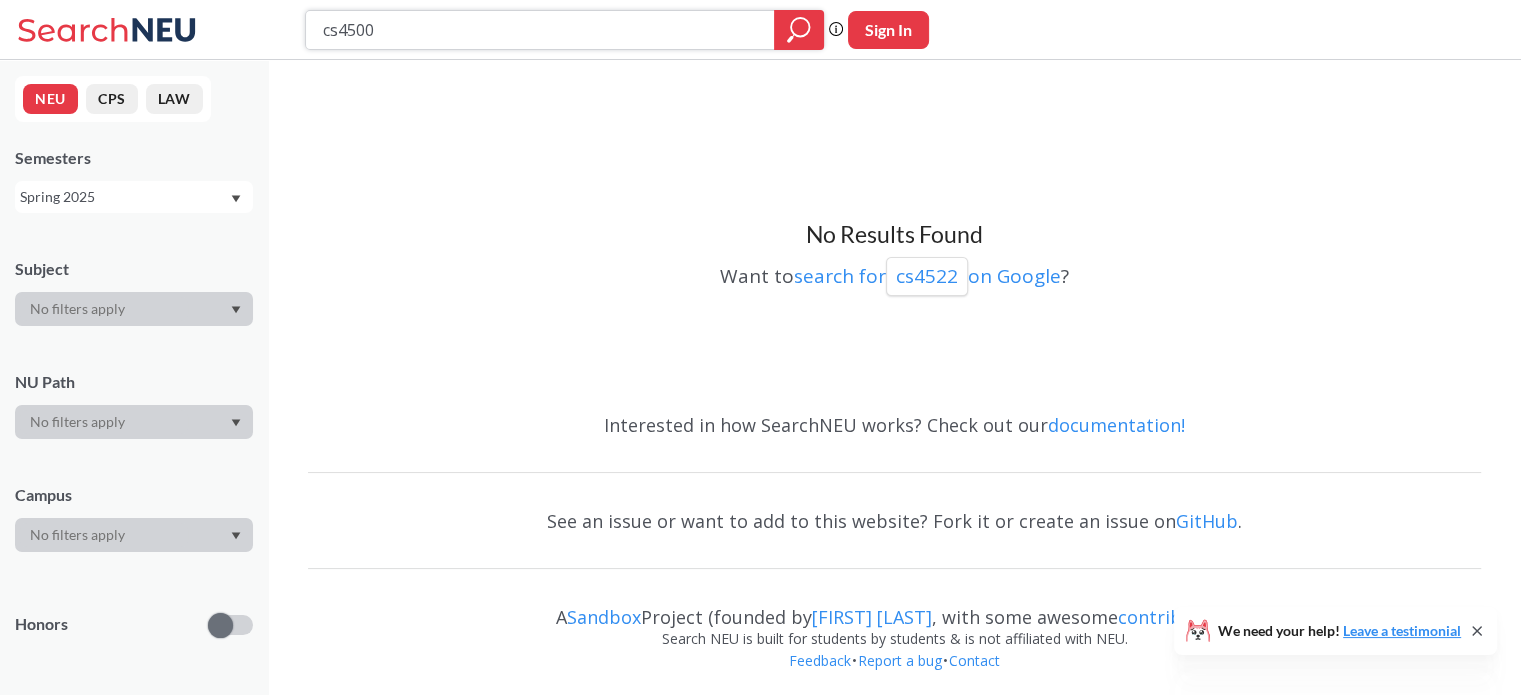 type on "cs4500" 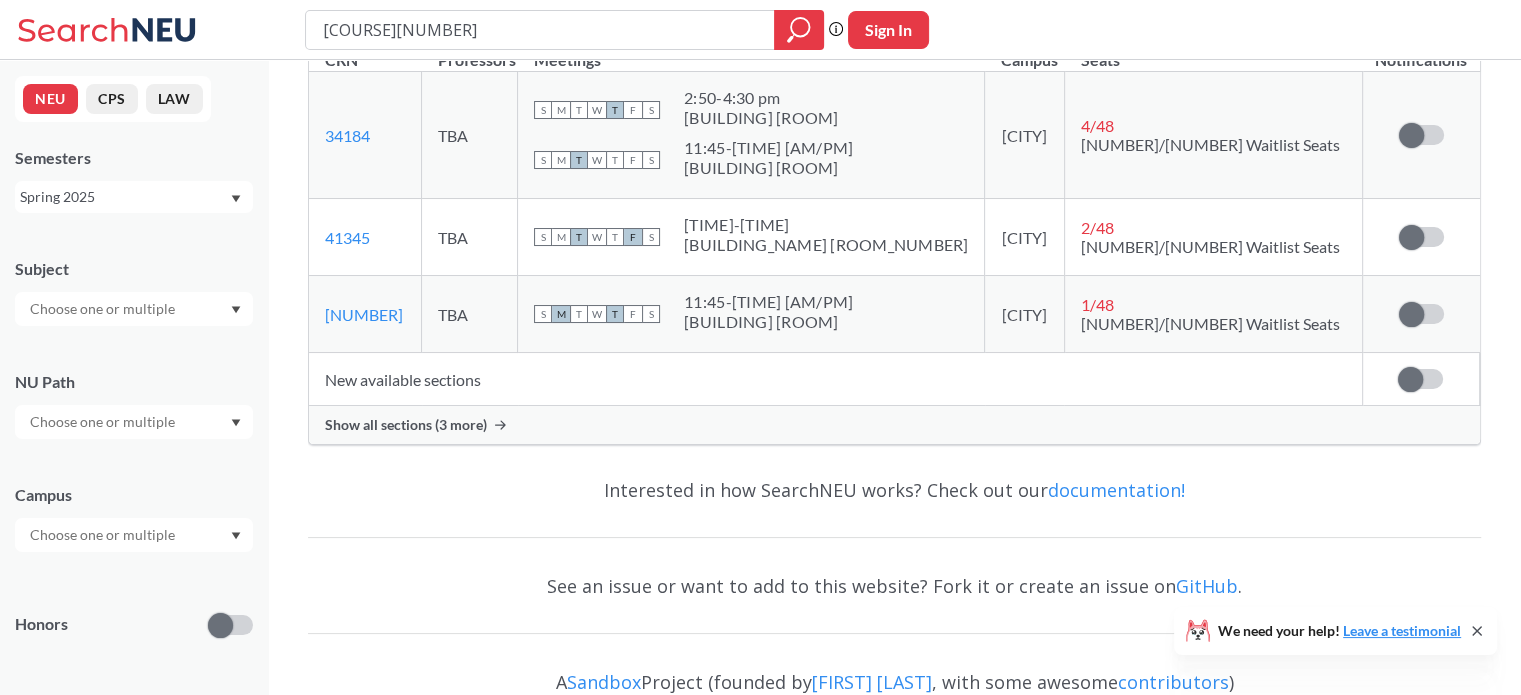 scroll, scrollTop: 456, scrollLeft: 0, axis: vertical 